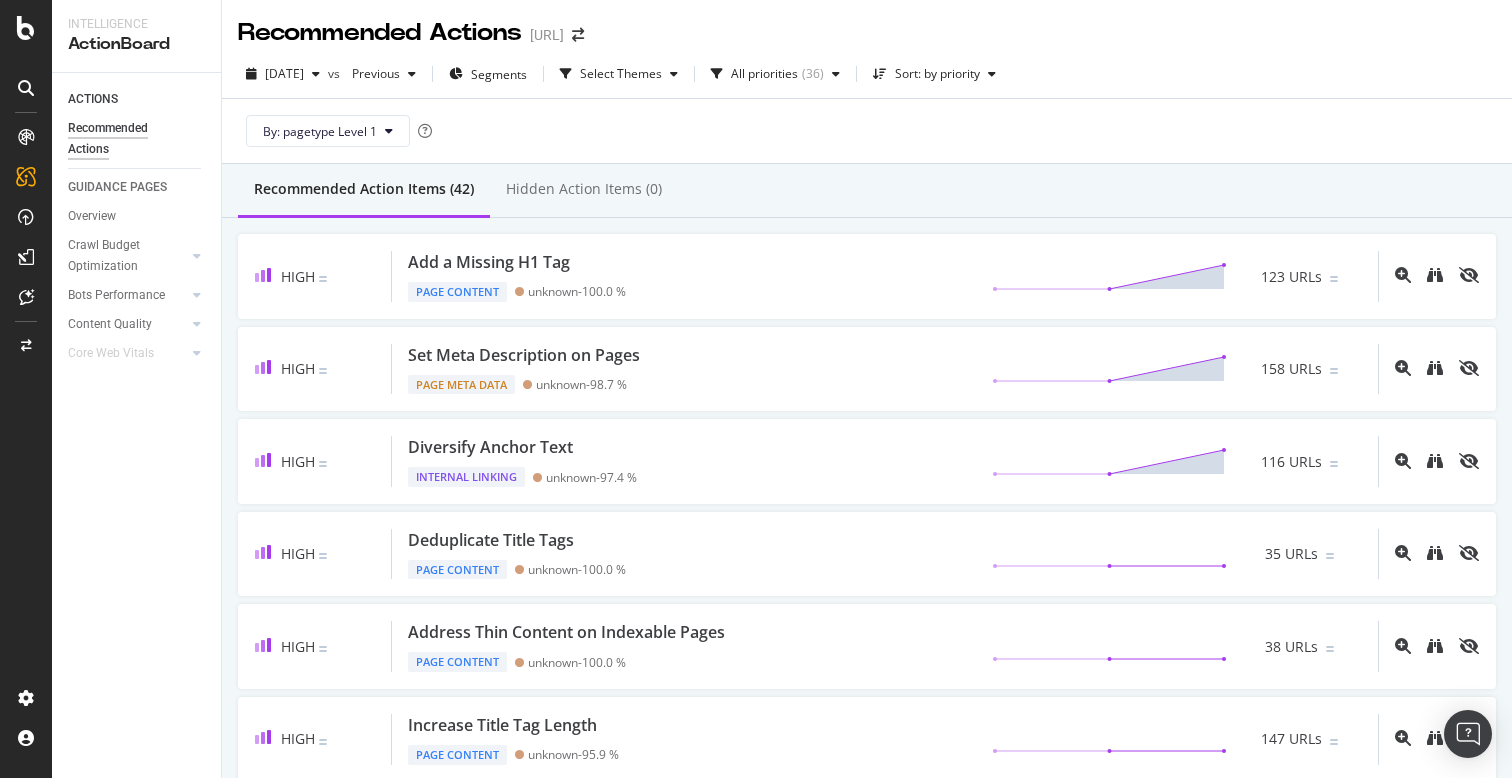 scroll, scrollTop: 0, scrollLeft: 0, axis: both 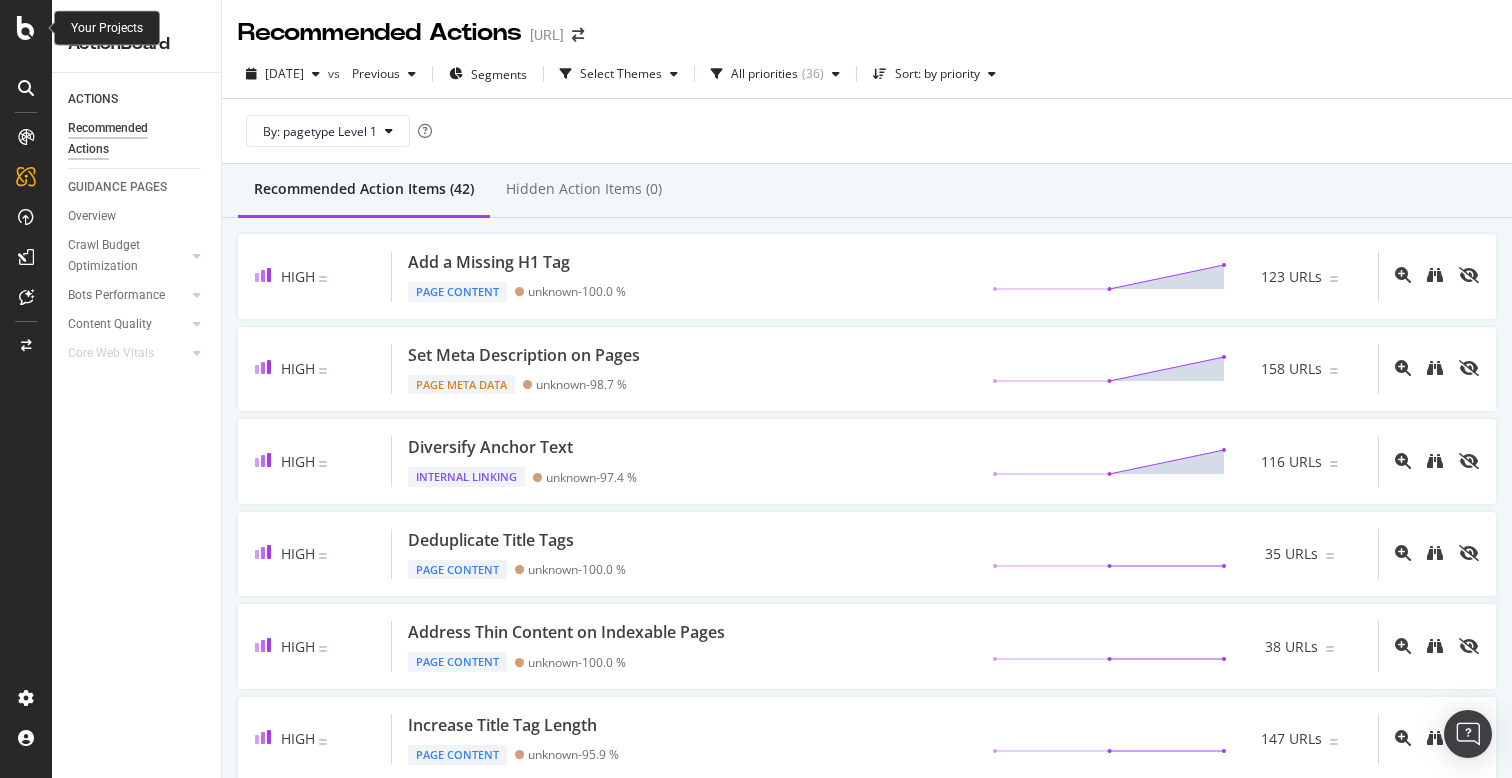 click at bounding box center (26, 28) 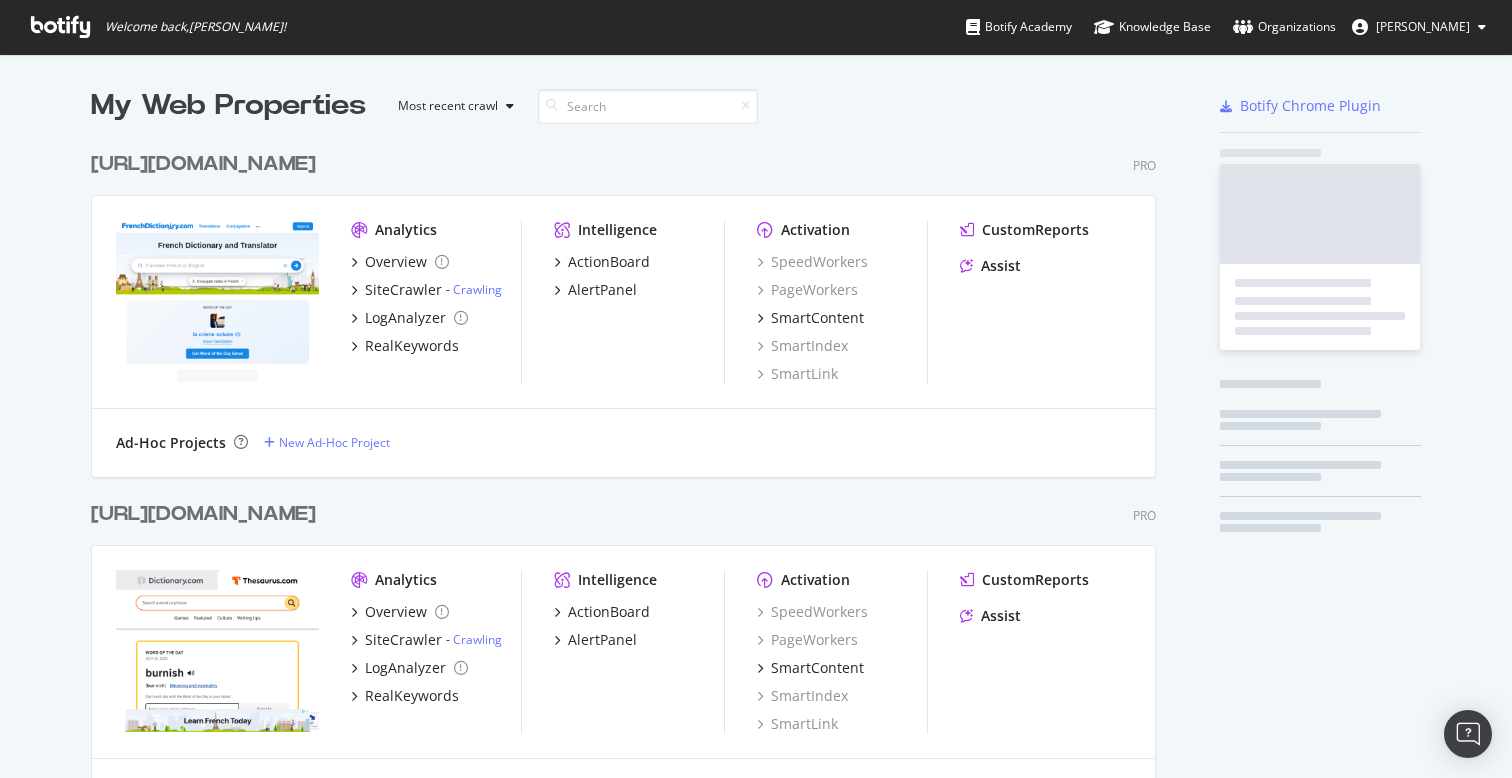 scroll, scrollTop: 1, scrollLeft: 1, axis: both 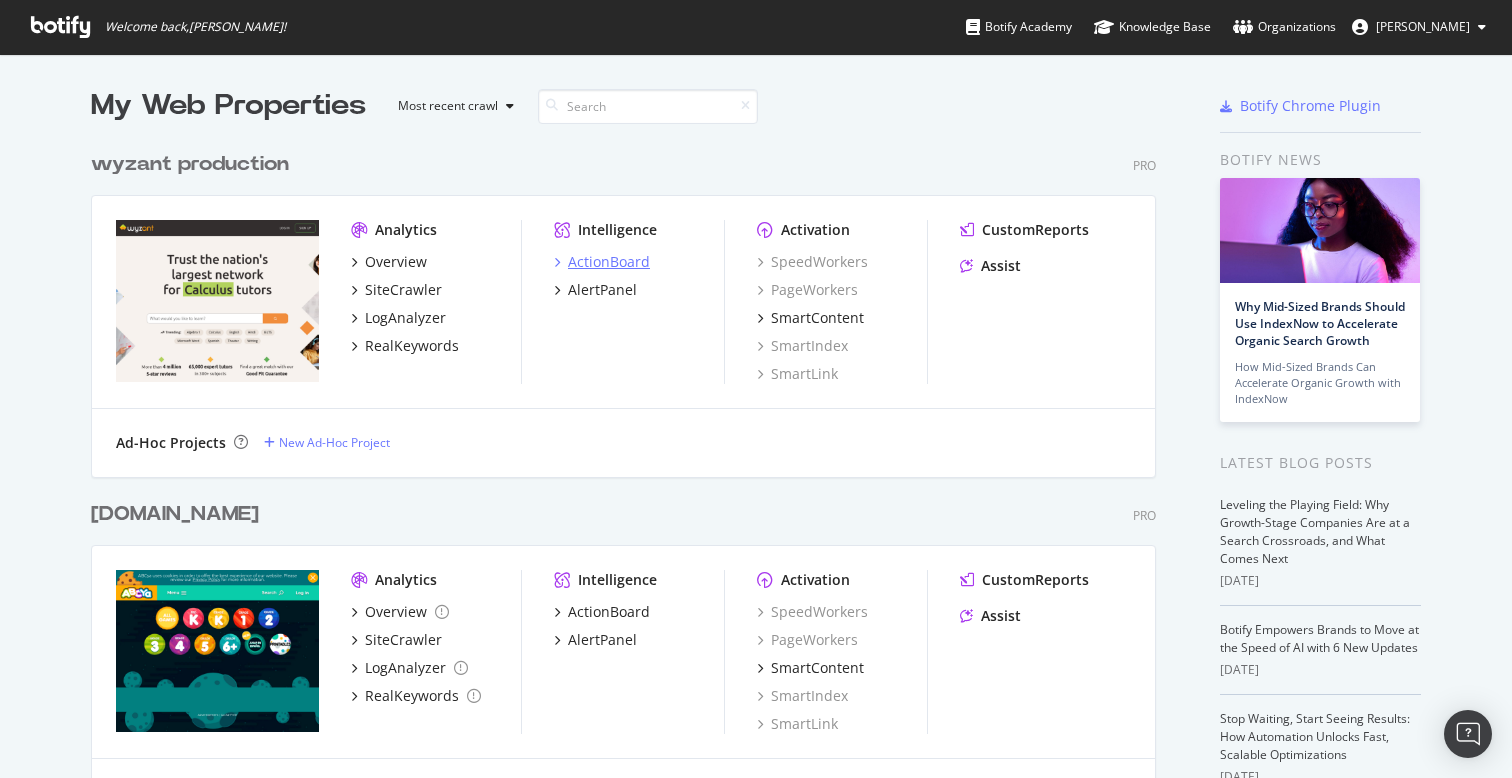 click on "ActionBoard" at bounding box center (609, 262) 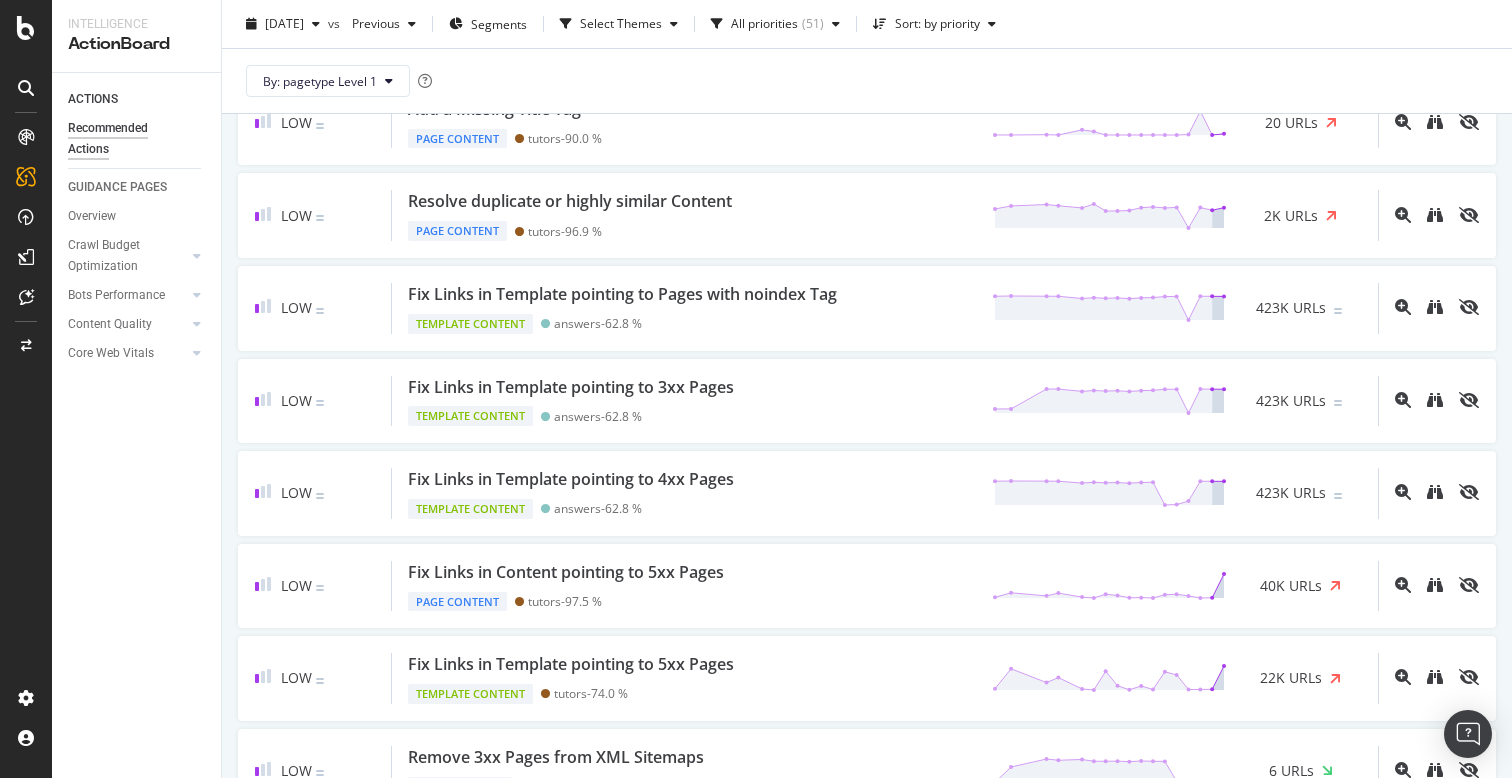 scroll, scrollTop: 1456, scrollLeft: 0, axis: vertical 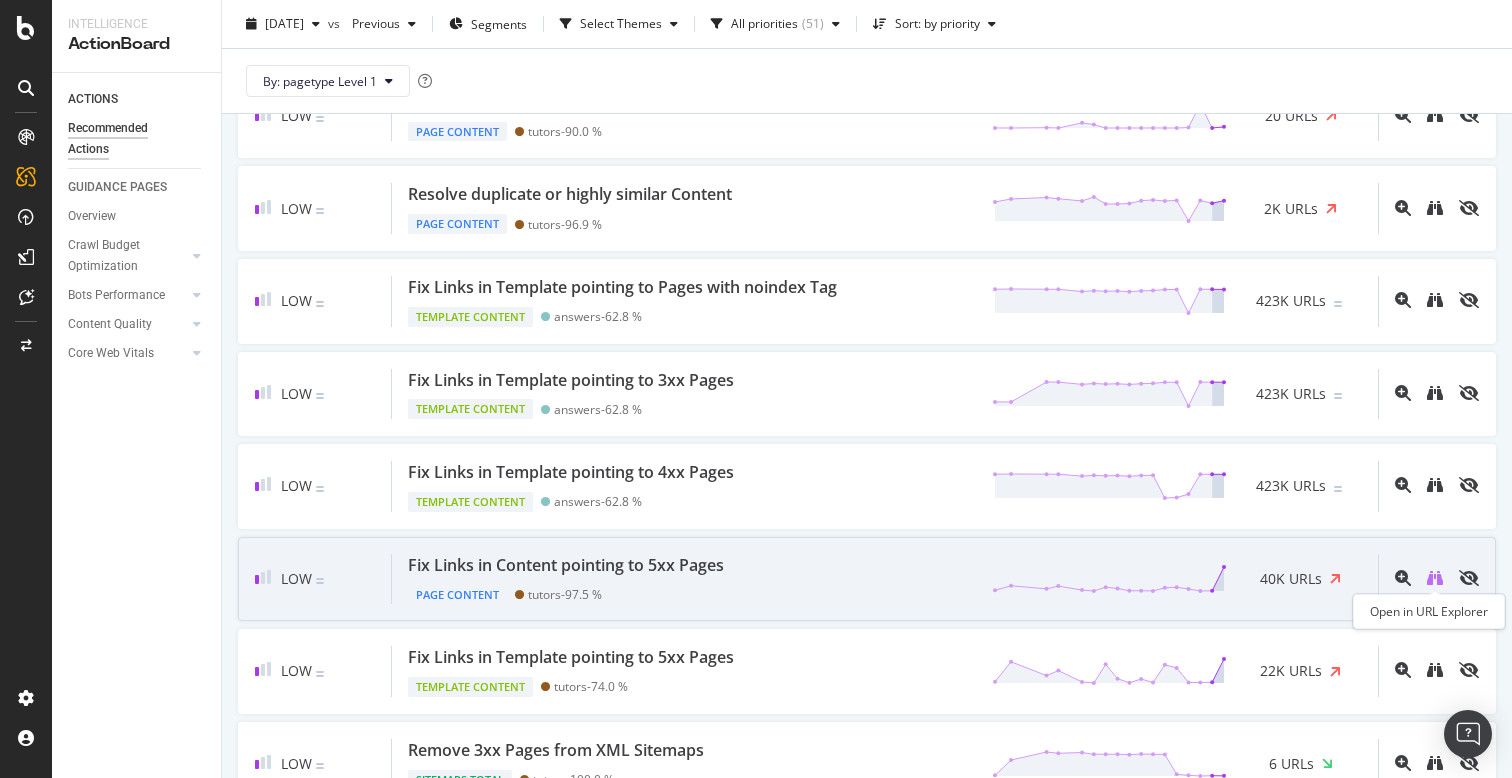 click at bounding box center (1435, 578) 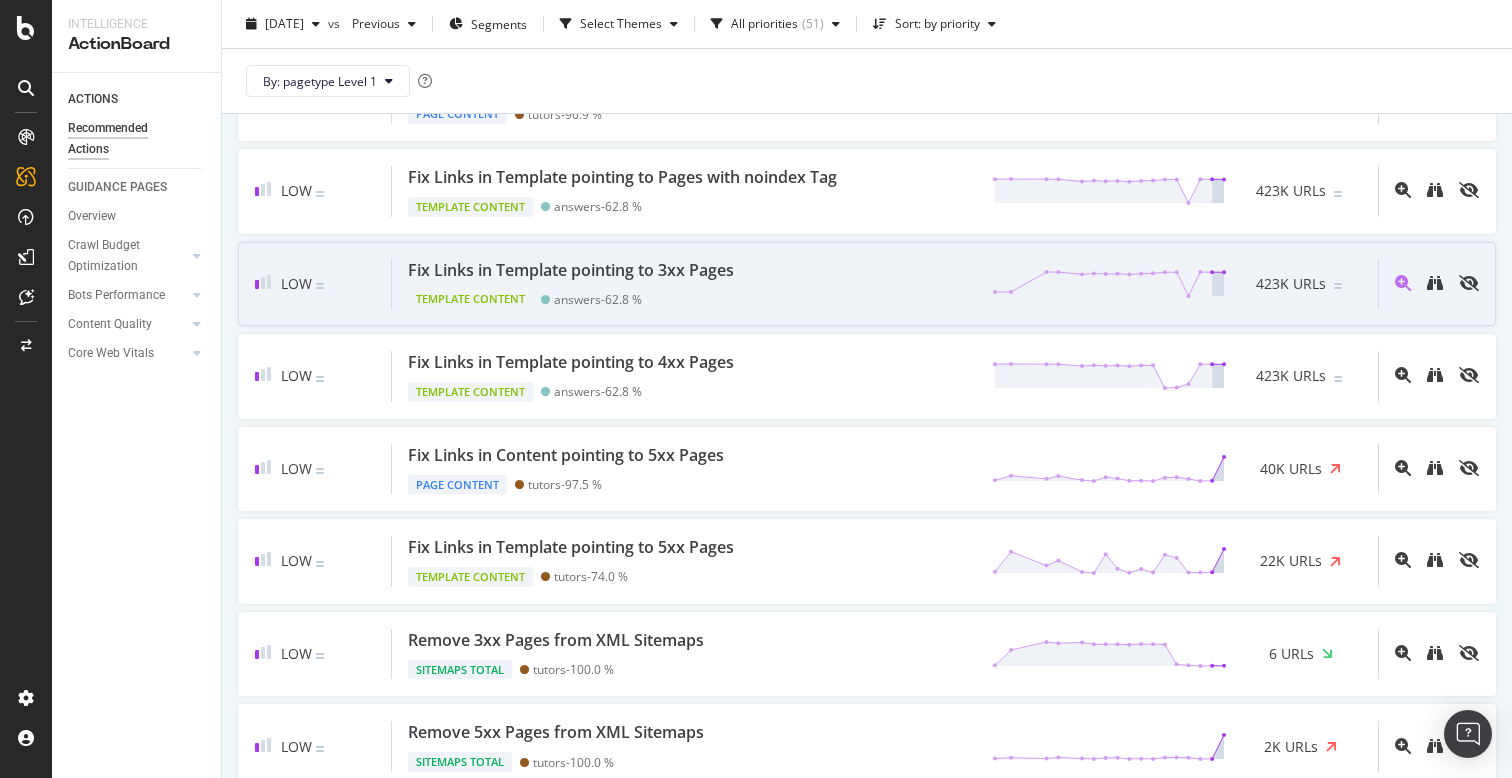 scroll, scrollTop: 1573, scrollLeft: 0, axis: vertical 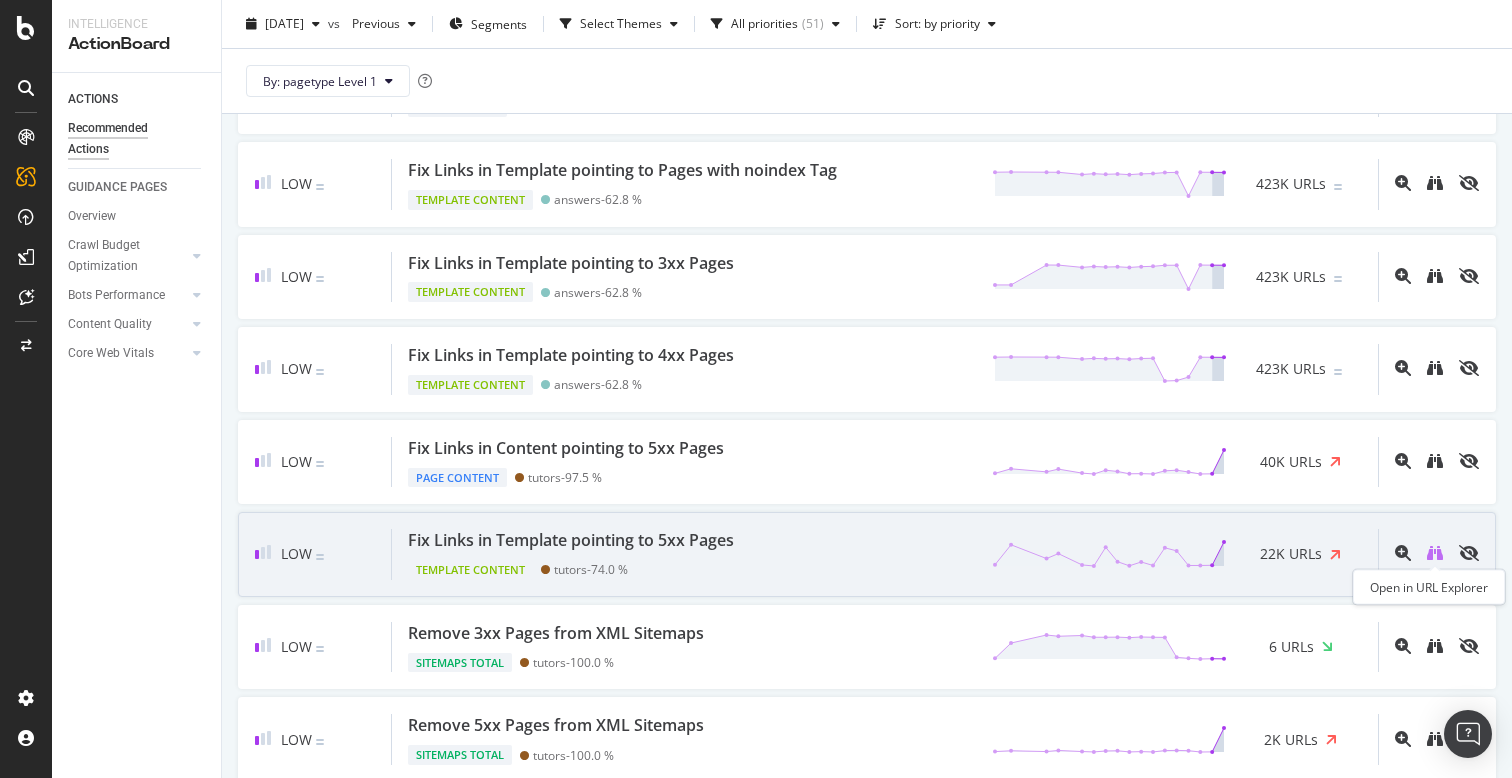 click at bounding box center [1435, 553] 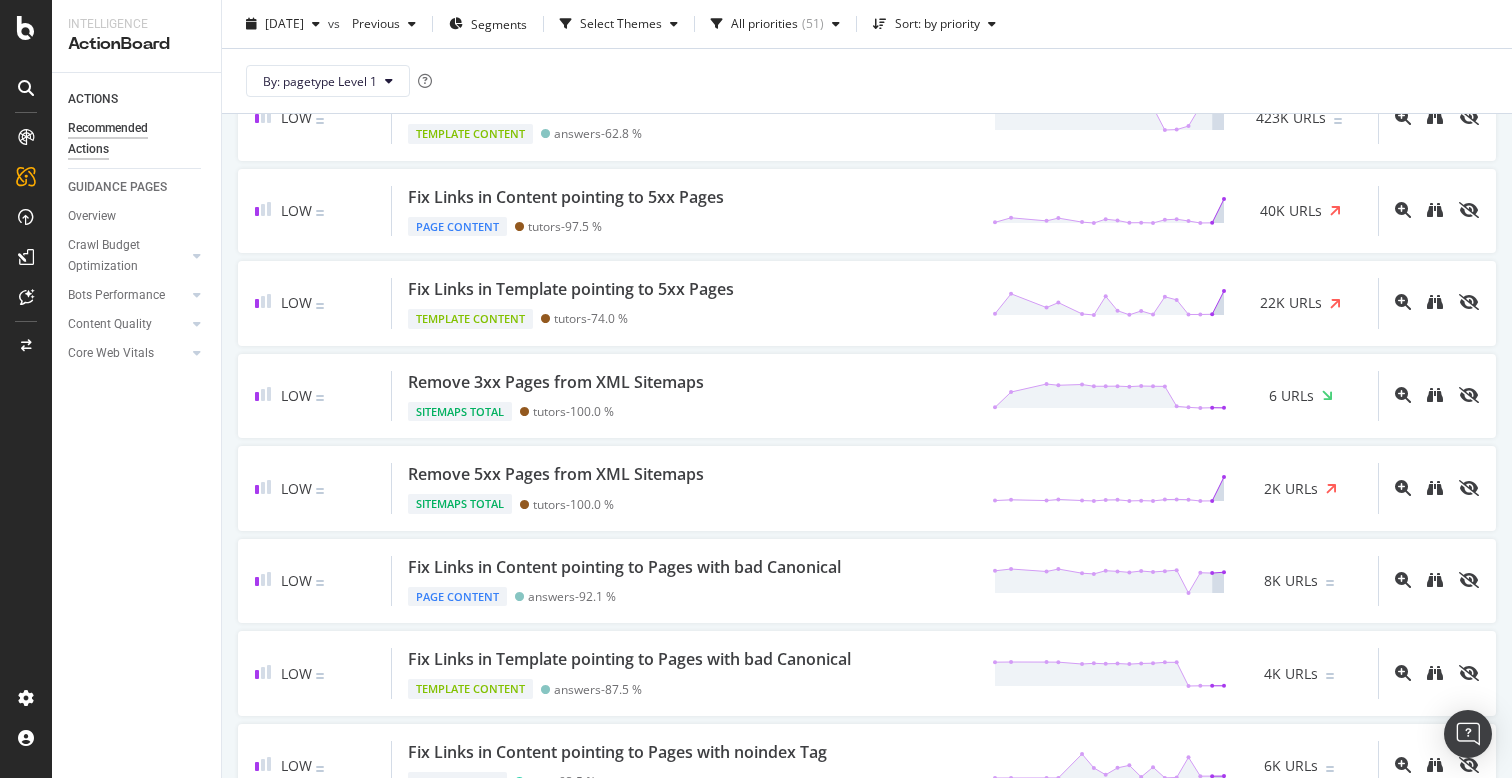 scroll, scrollTop: 1837, scrollLeft: 0, axis: vertical 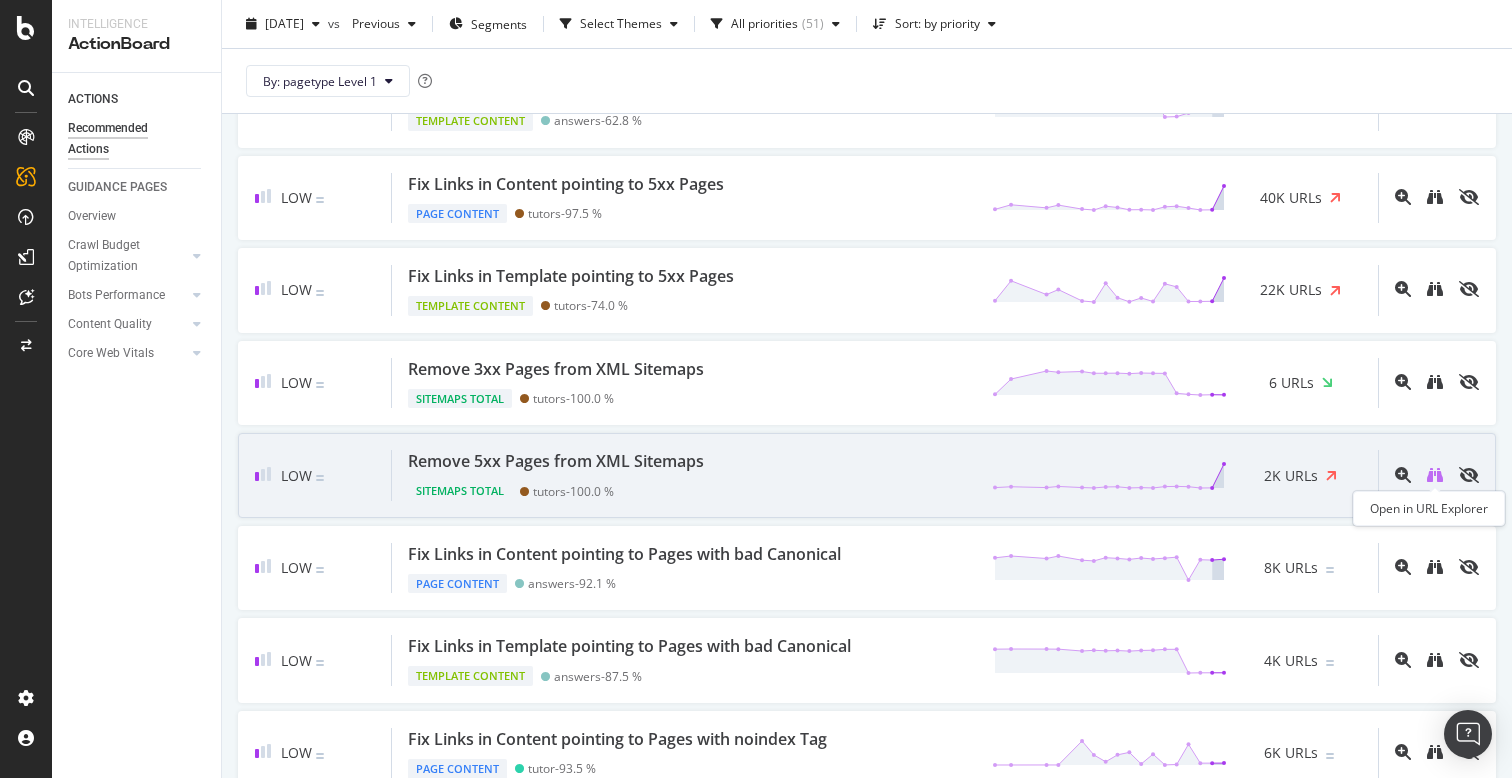 click at bounding box center [1435, 475] 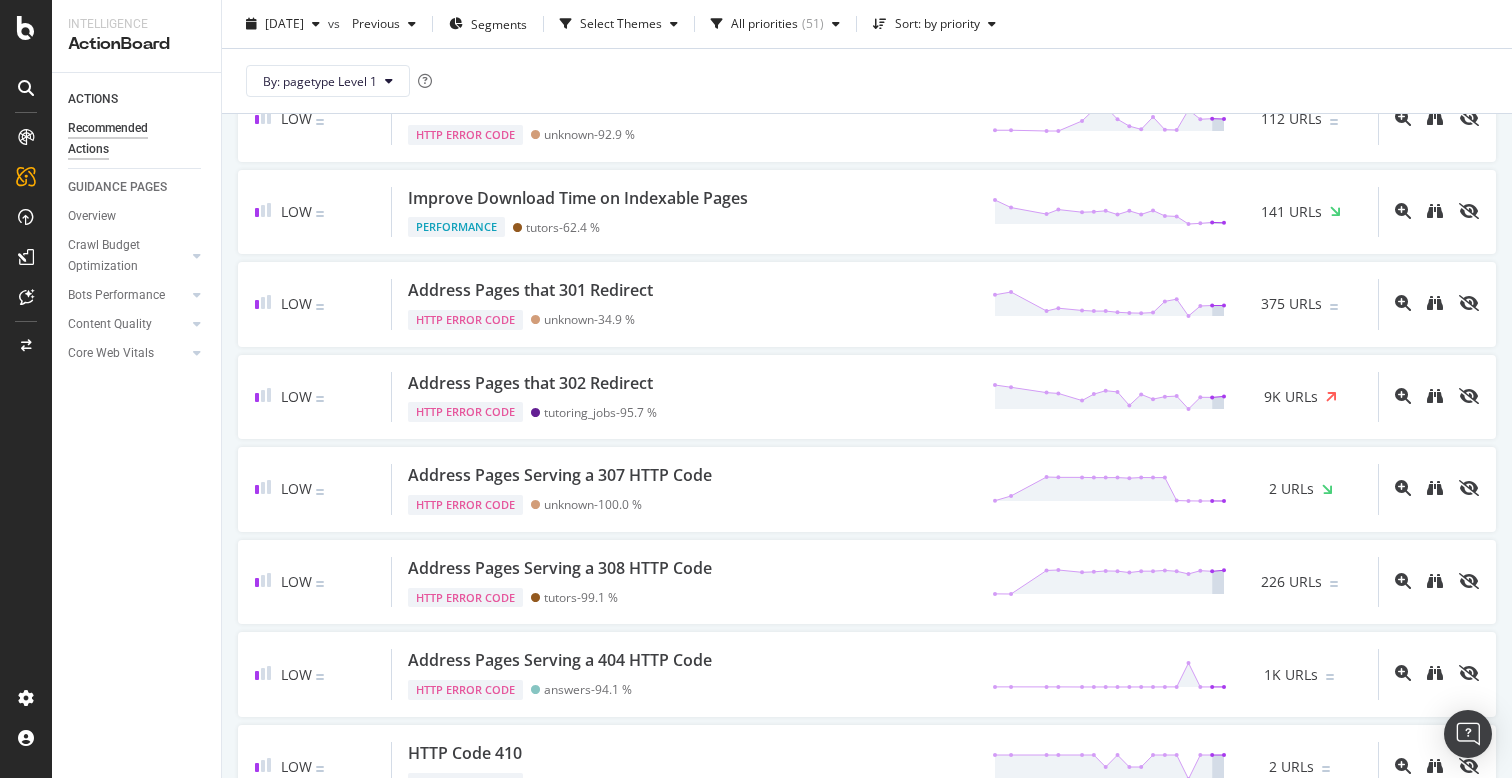 scroll, scrollTop: 3506, scrollLeft: 0, axis: vertical 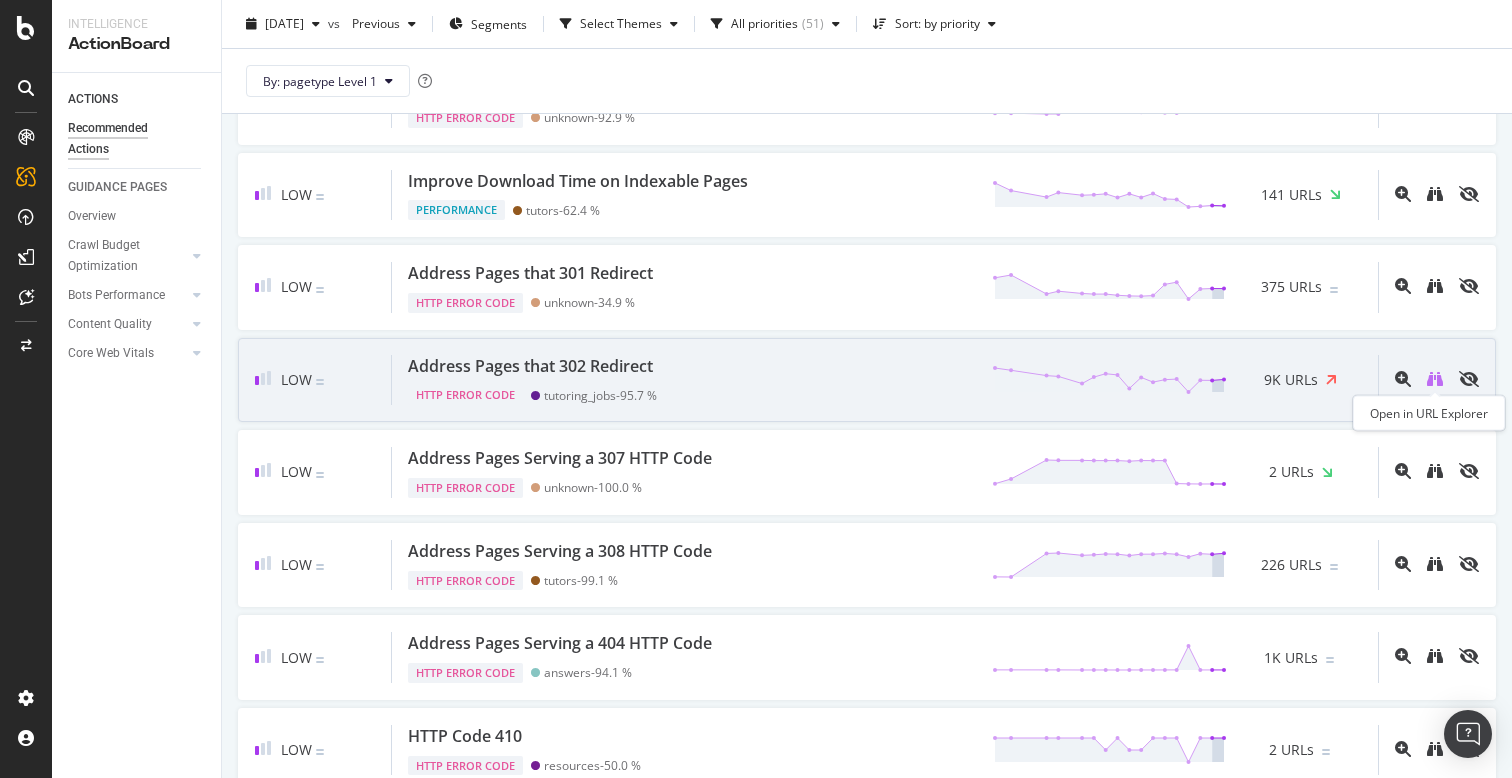 click at bounding box center [1435, 379] 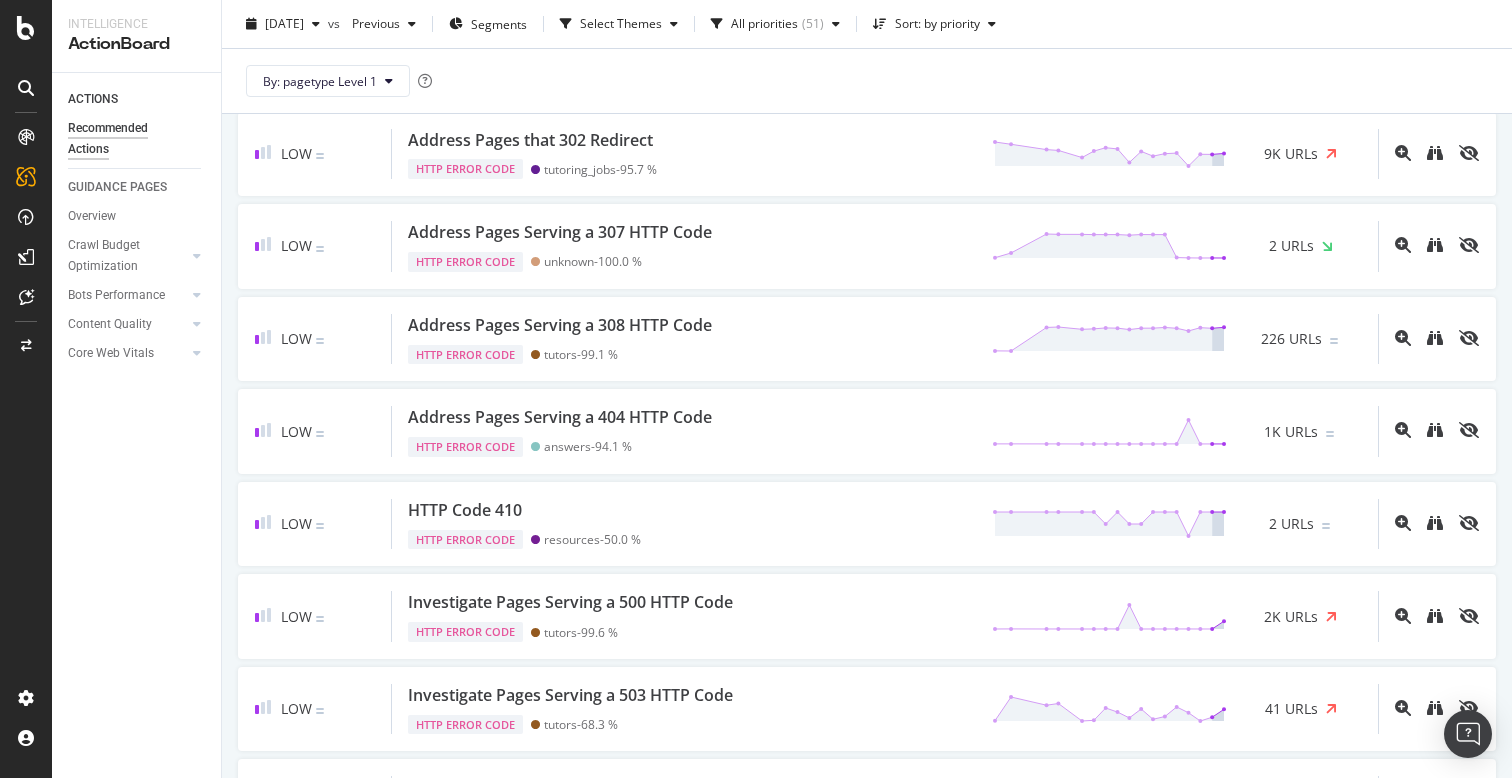 scroll, scrollTop: 3879, scrollLeft: 0, axis: vertical 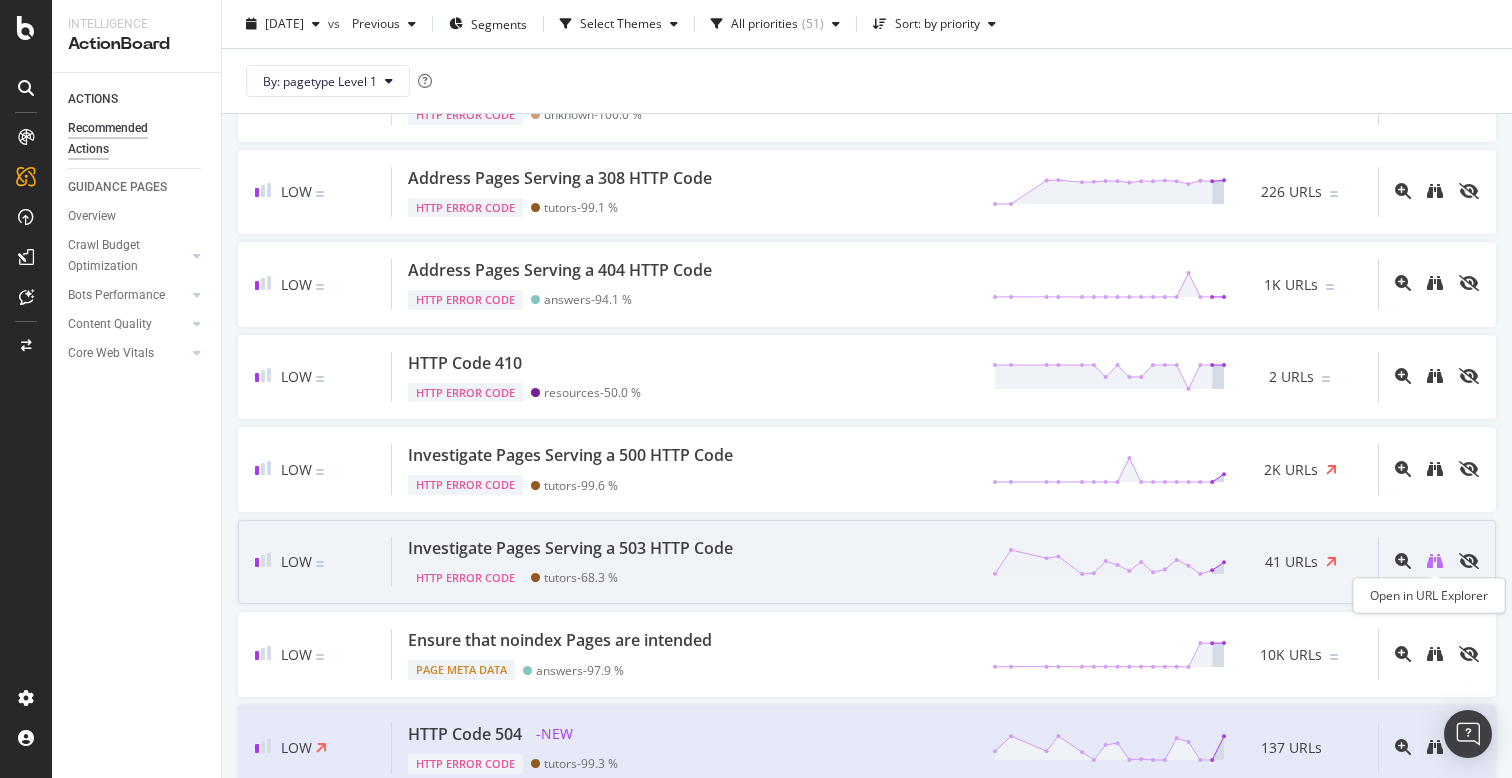 click at bounding box center [1435, 561] 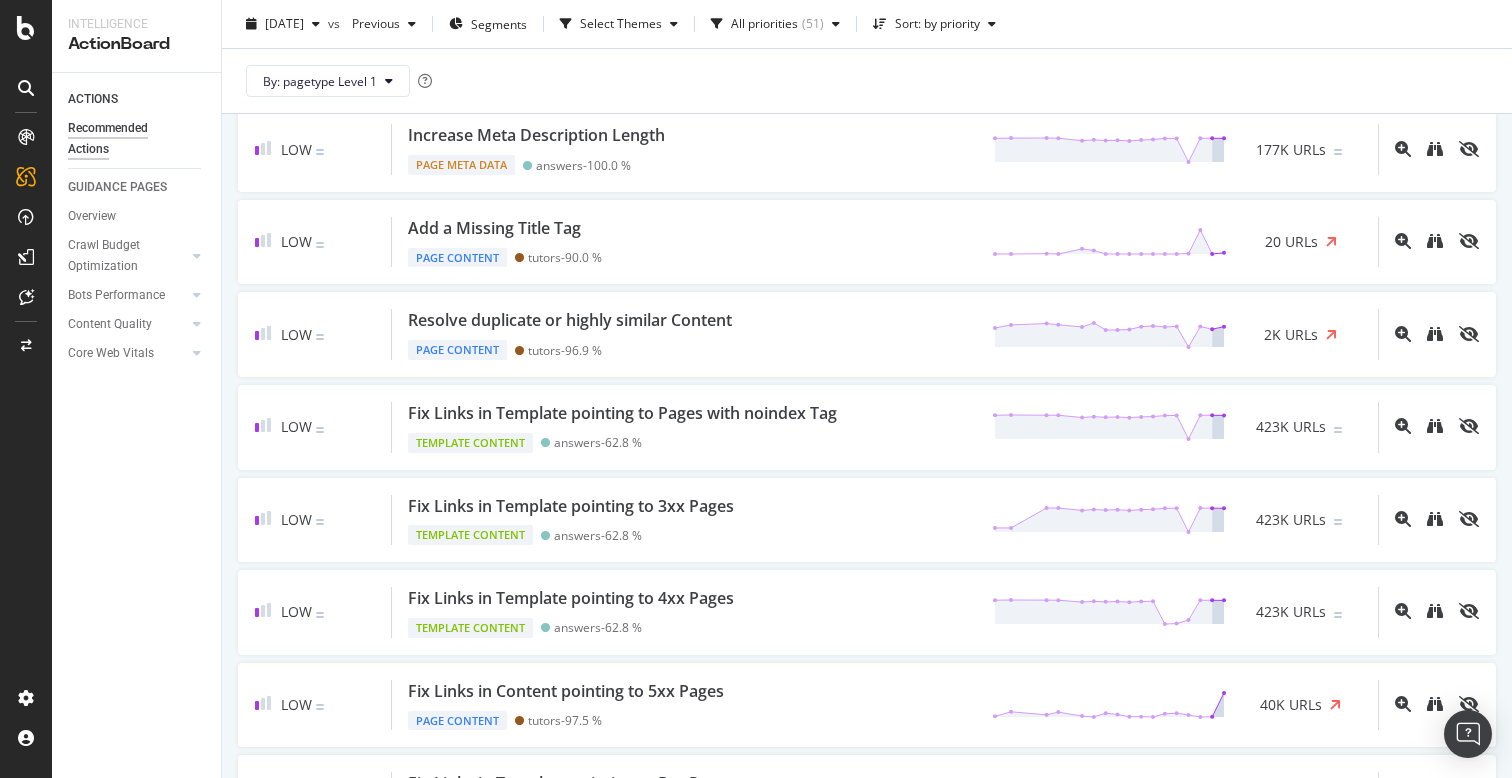 scroll, scrollTop: 1242, scrollLeft: 0, axis: vertical 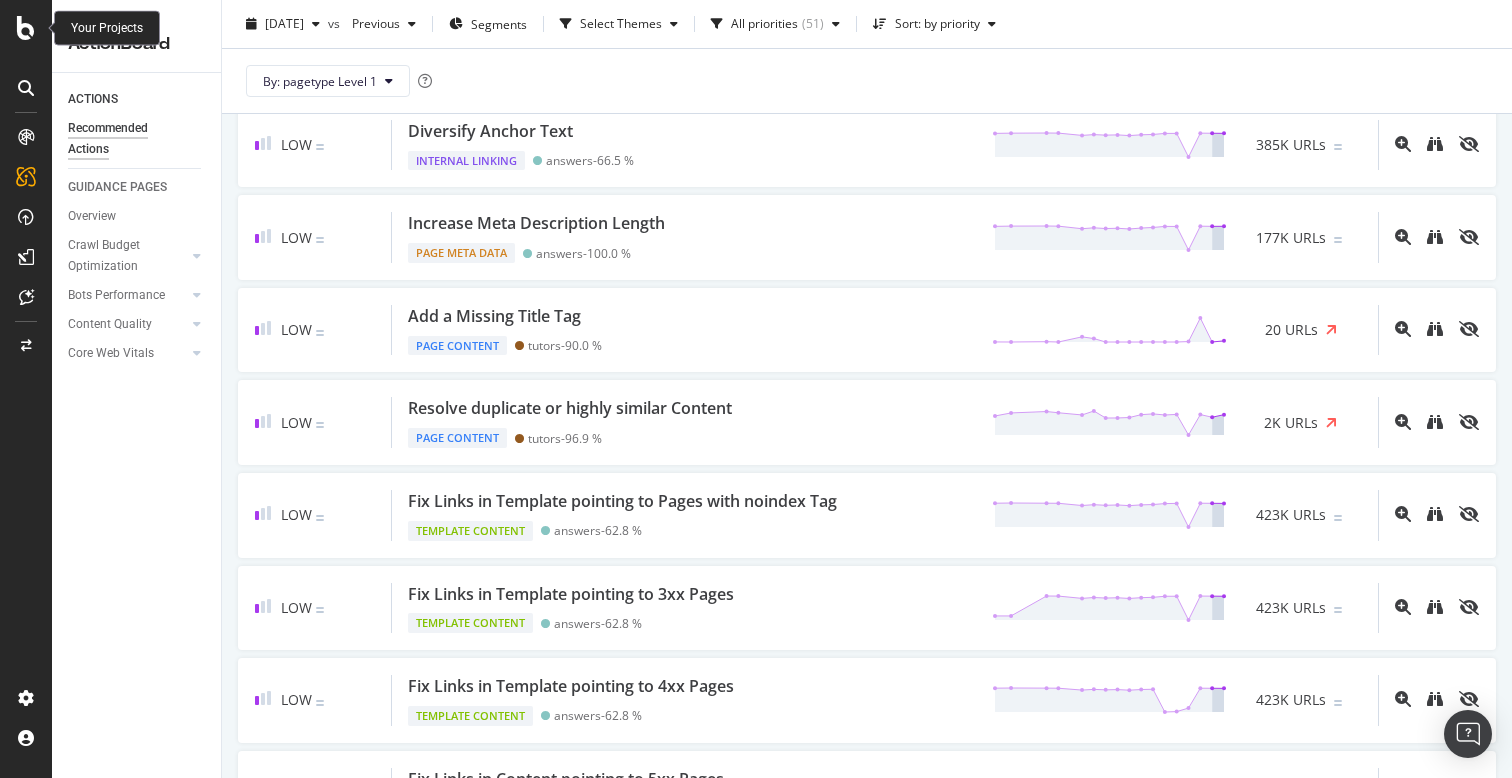 click at bounding box center [26, 28] 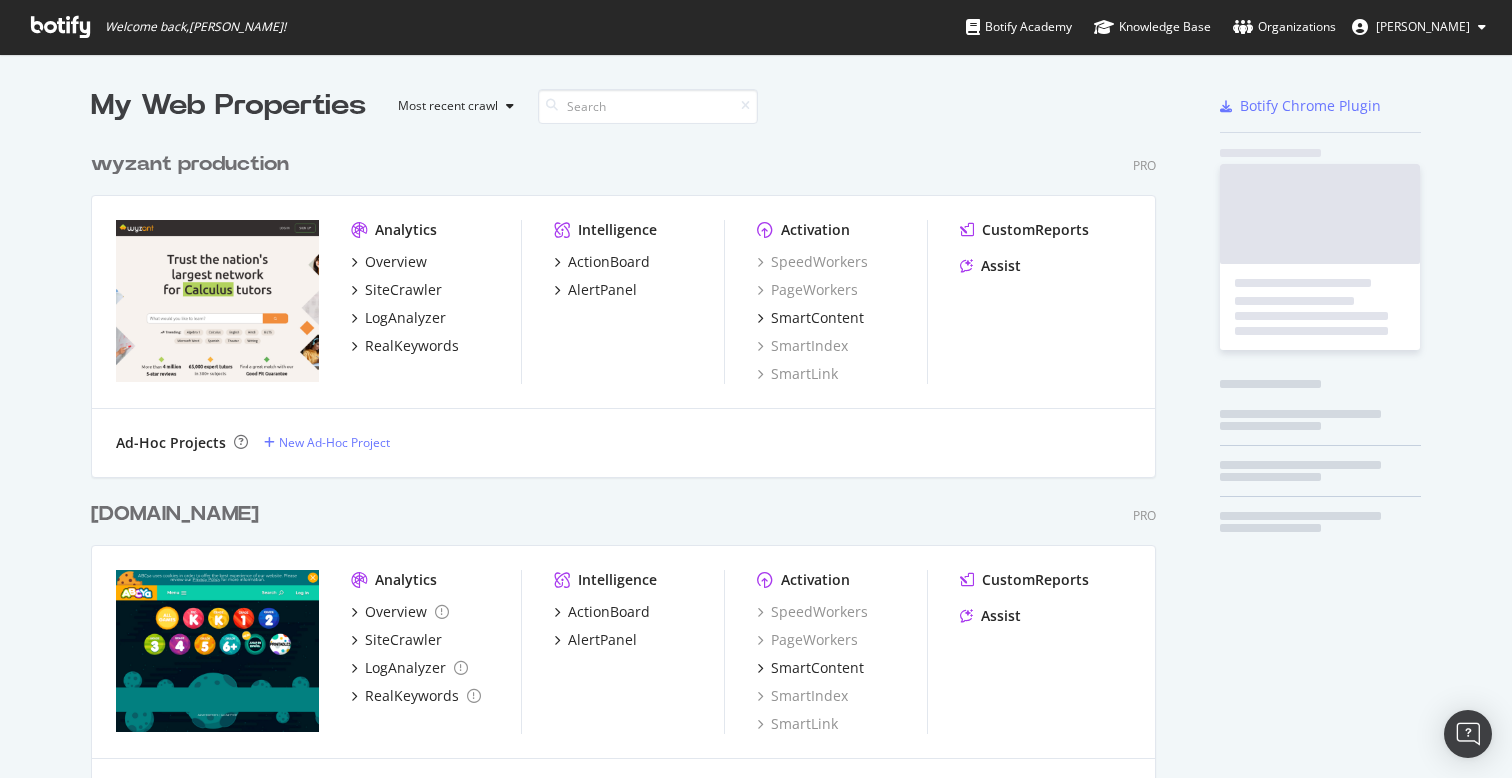 scroll, scrollTop: 1, scrollLeft: 1, axis: both 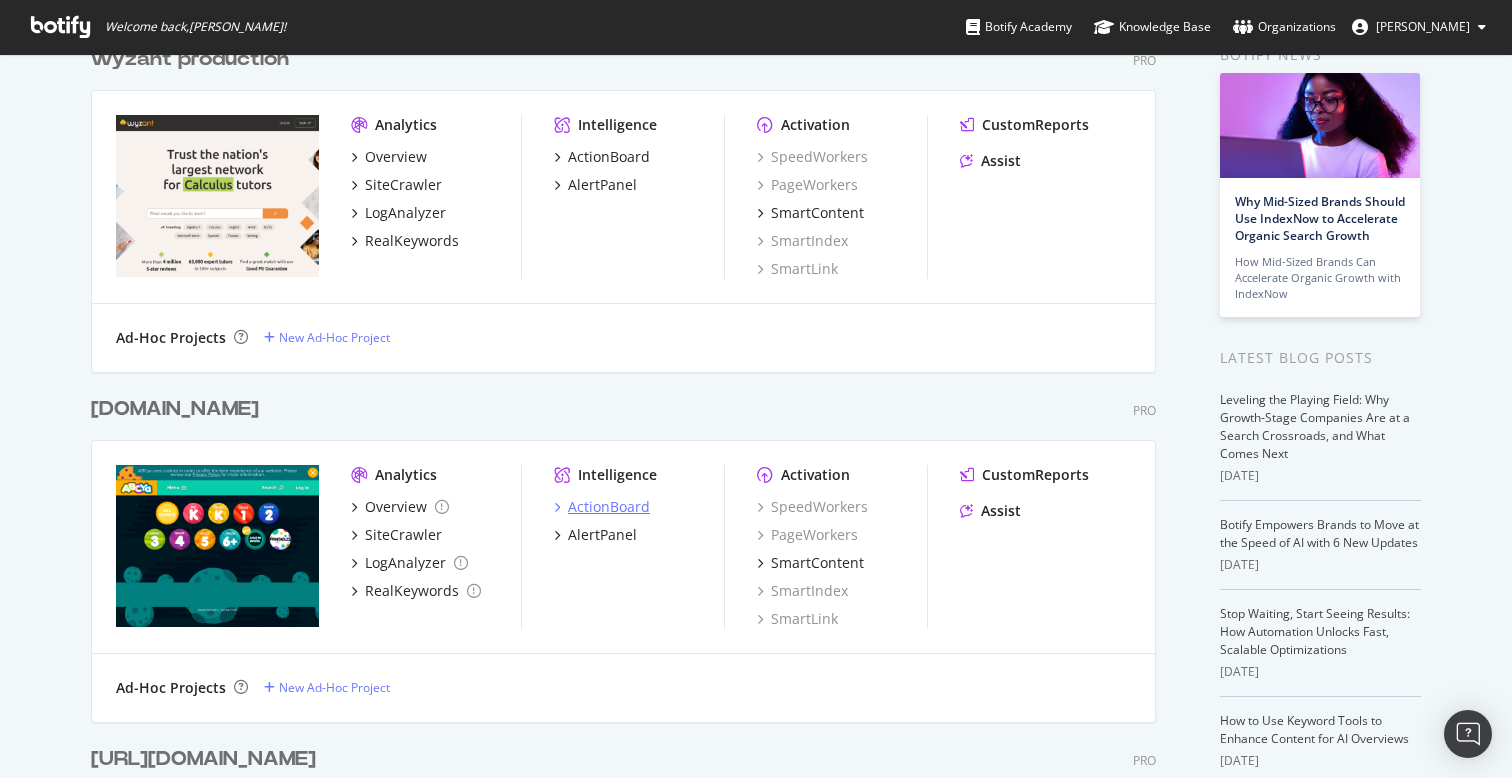 click on "ActionBoard" at bounding box center (609, 507) 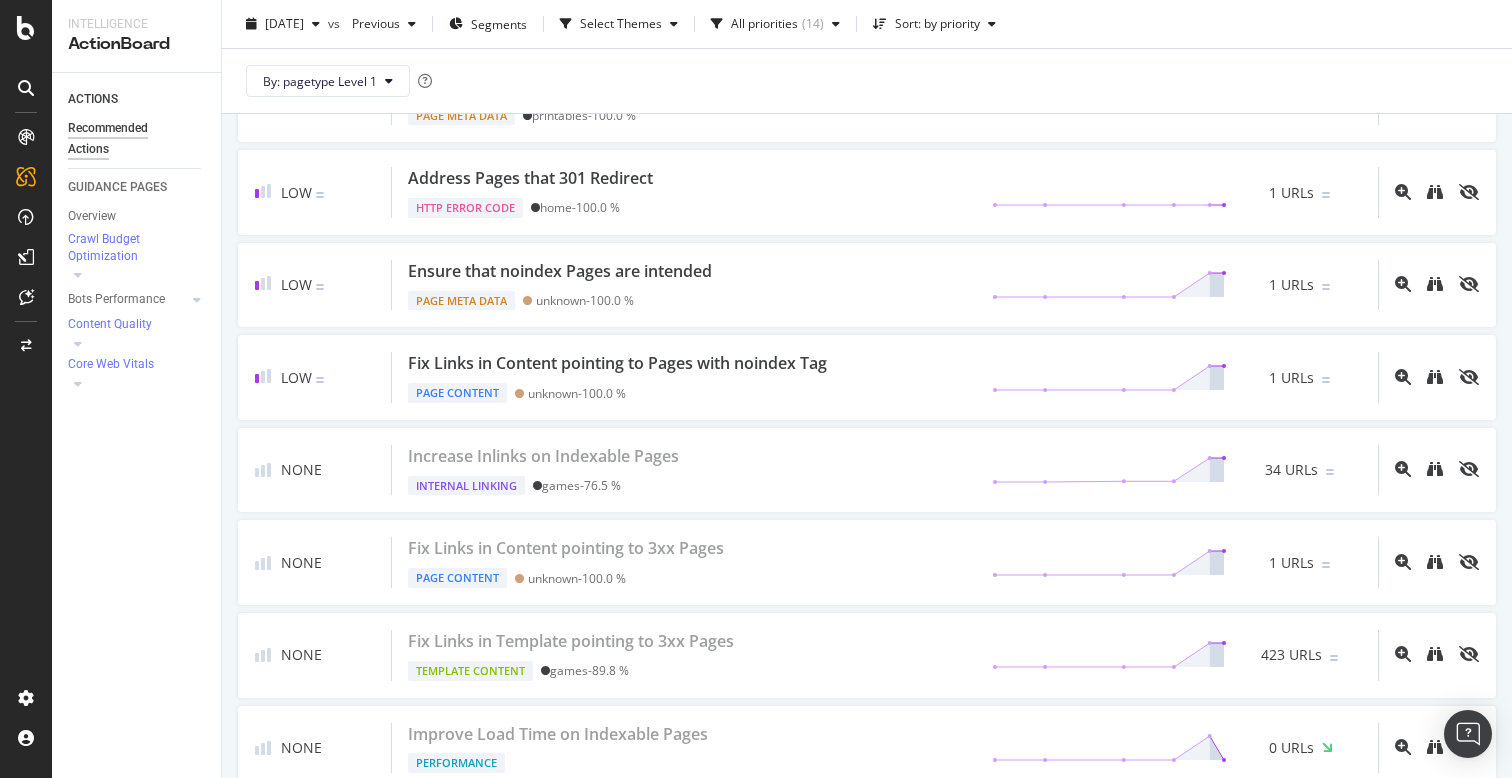 scroll, scrollTop: 1293, scrollLeft: 0, axis: vertical 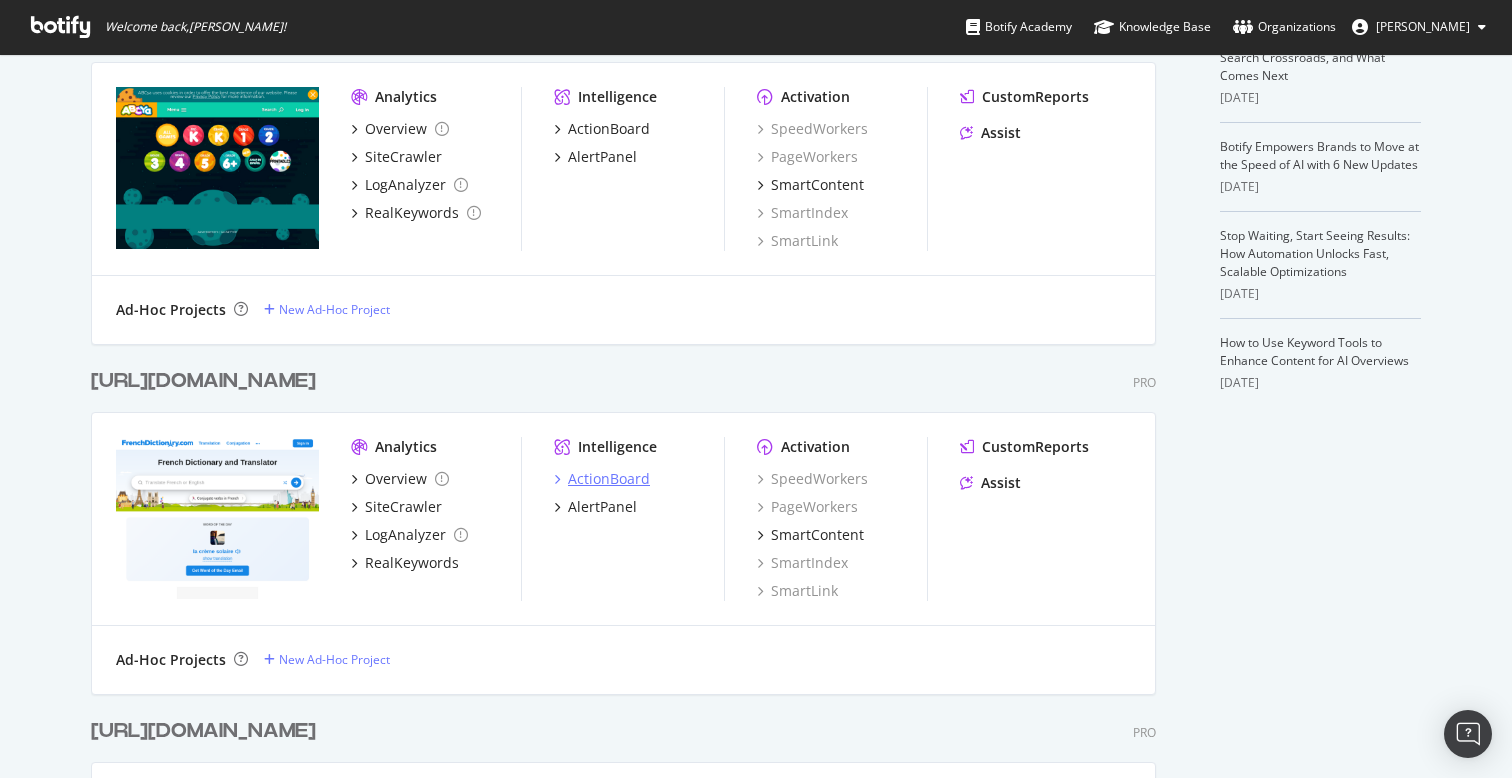 click on "ActionBoard" at bounding box center [609, 479] 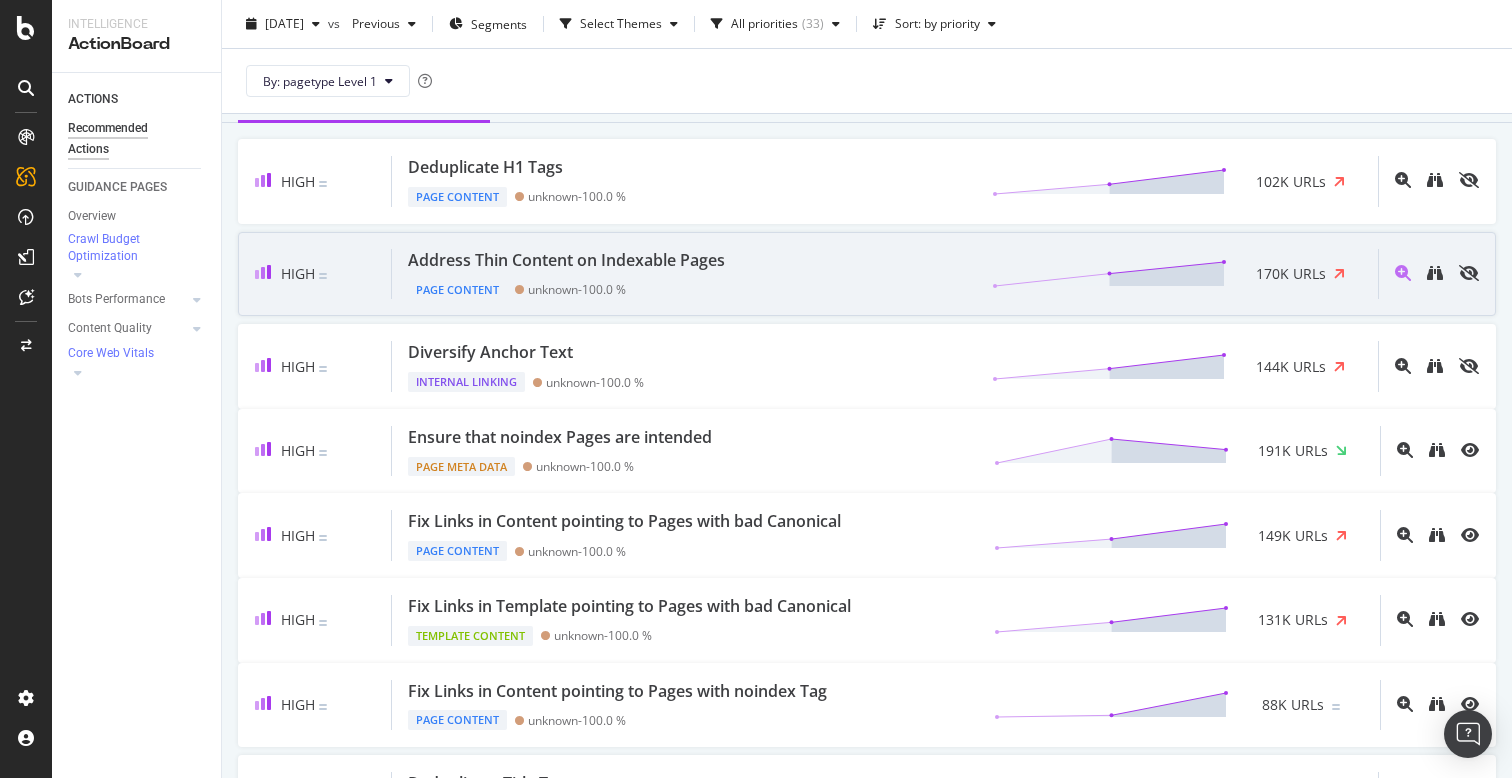 scroll, scrollTop: 0, scrollLeft: 0, axis: both 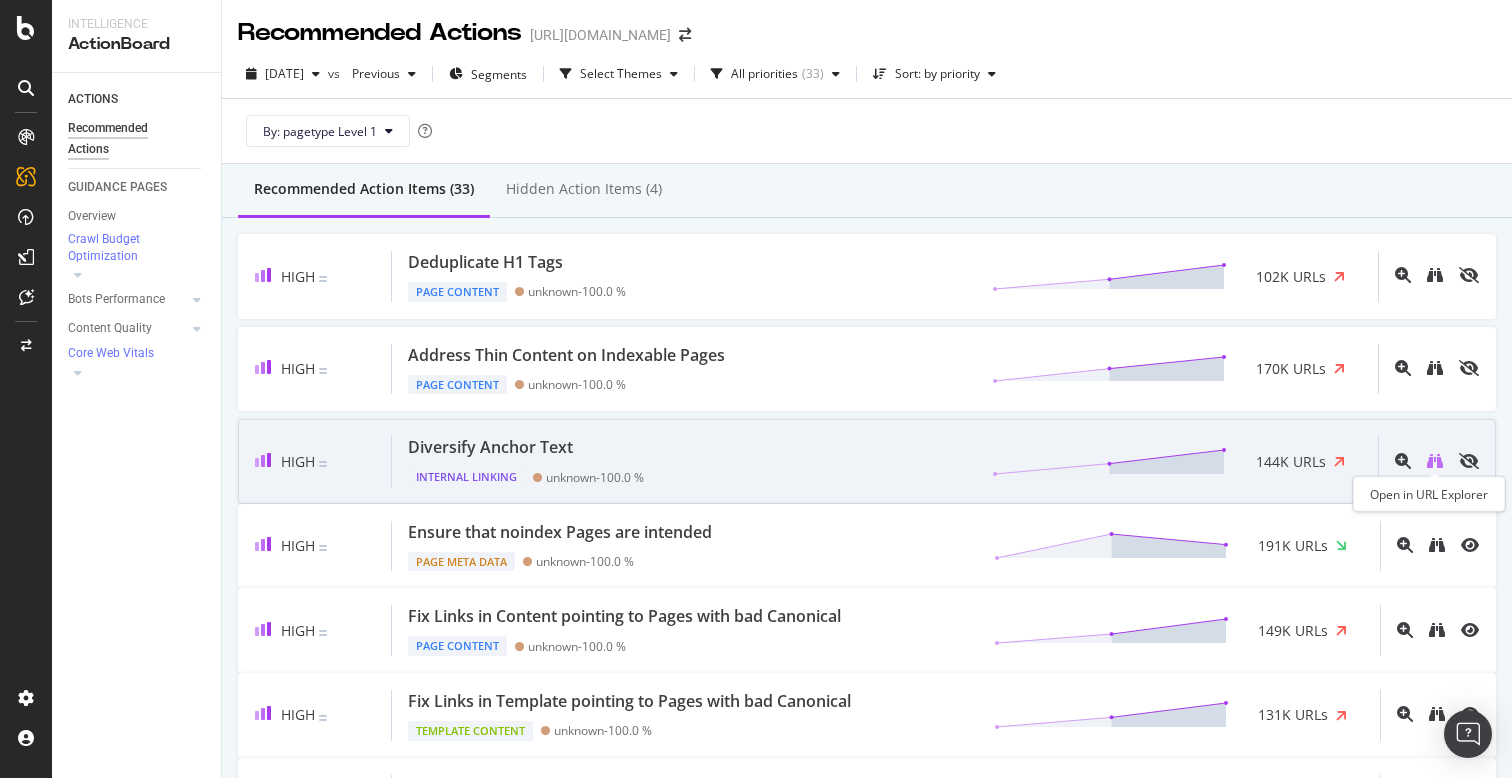 click at bounding box center (1435, 461) 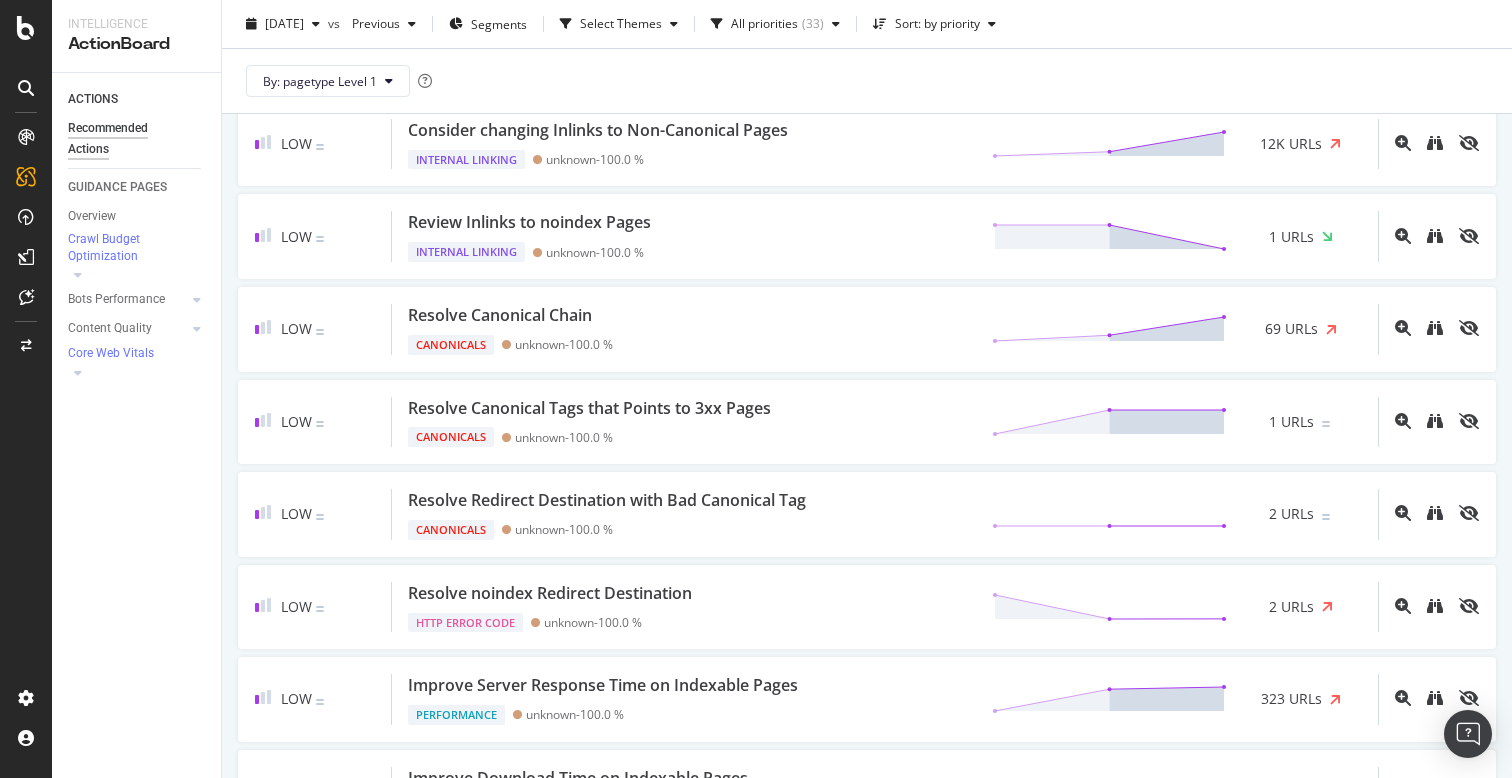 scroll, scrollTop: 1530, scrollLeft: 0, axis: vertical 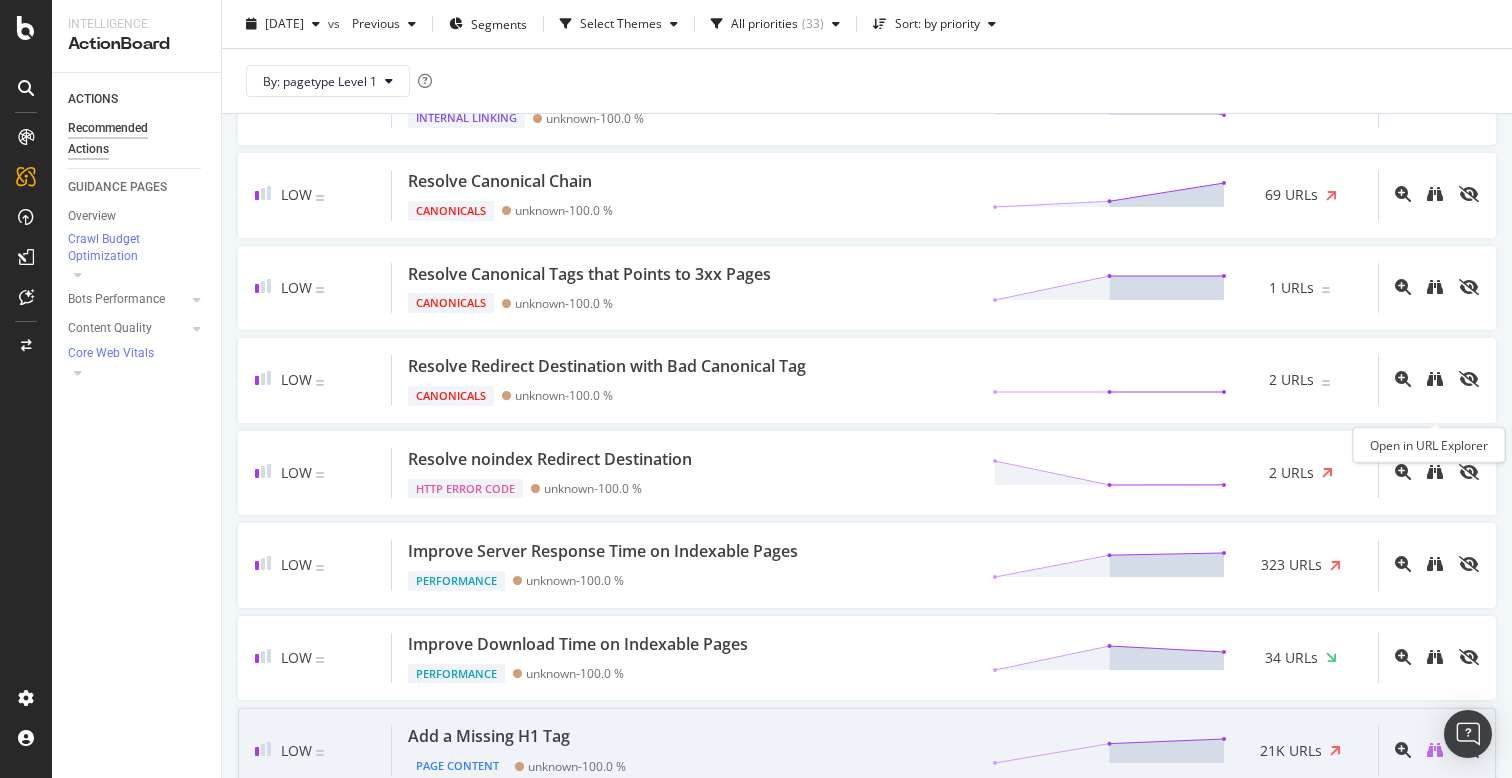 click at bounding box center (1435, 750) 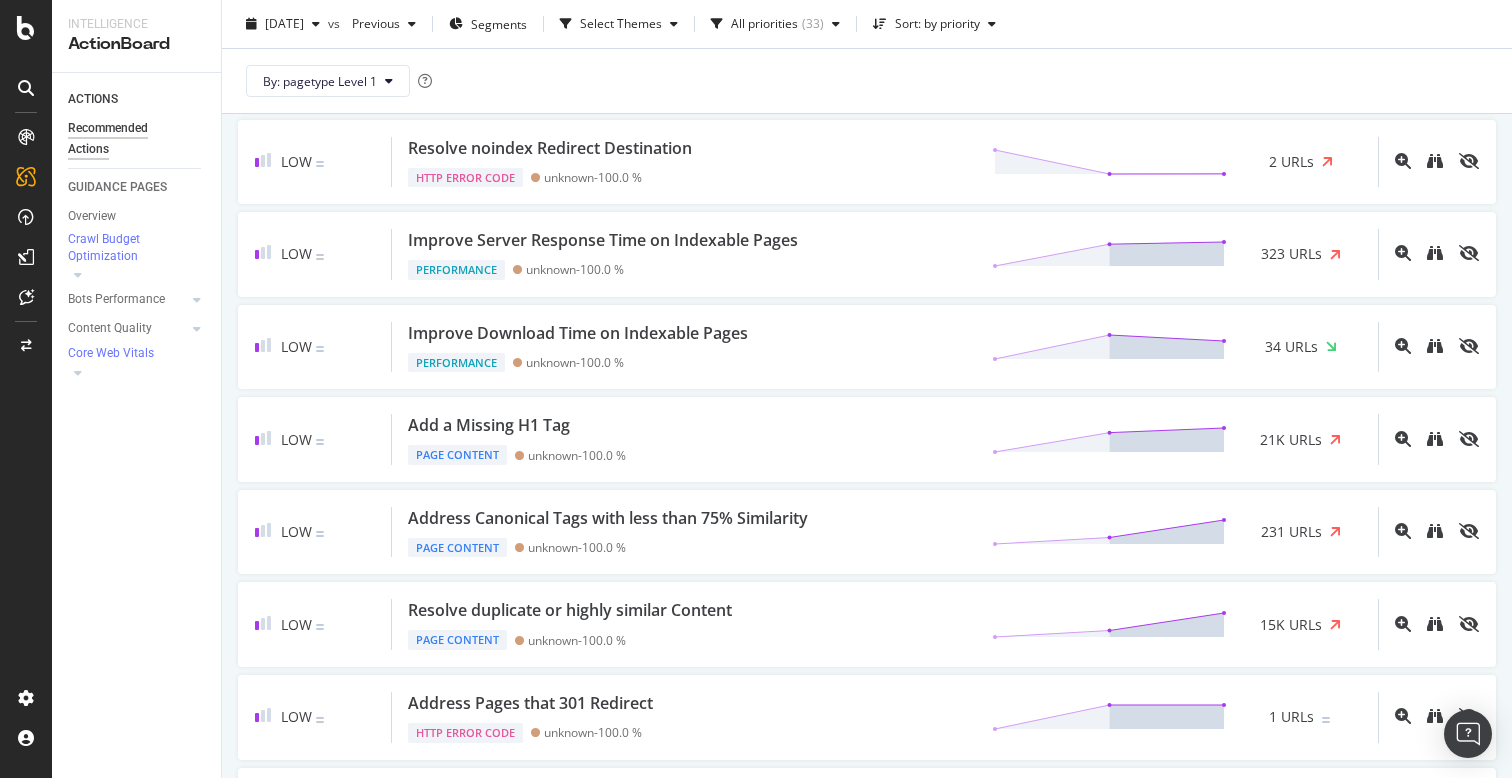 scroll, scrollTop: 1861, scrollLeft: 0, axis: vertical 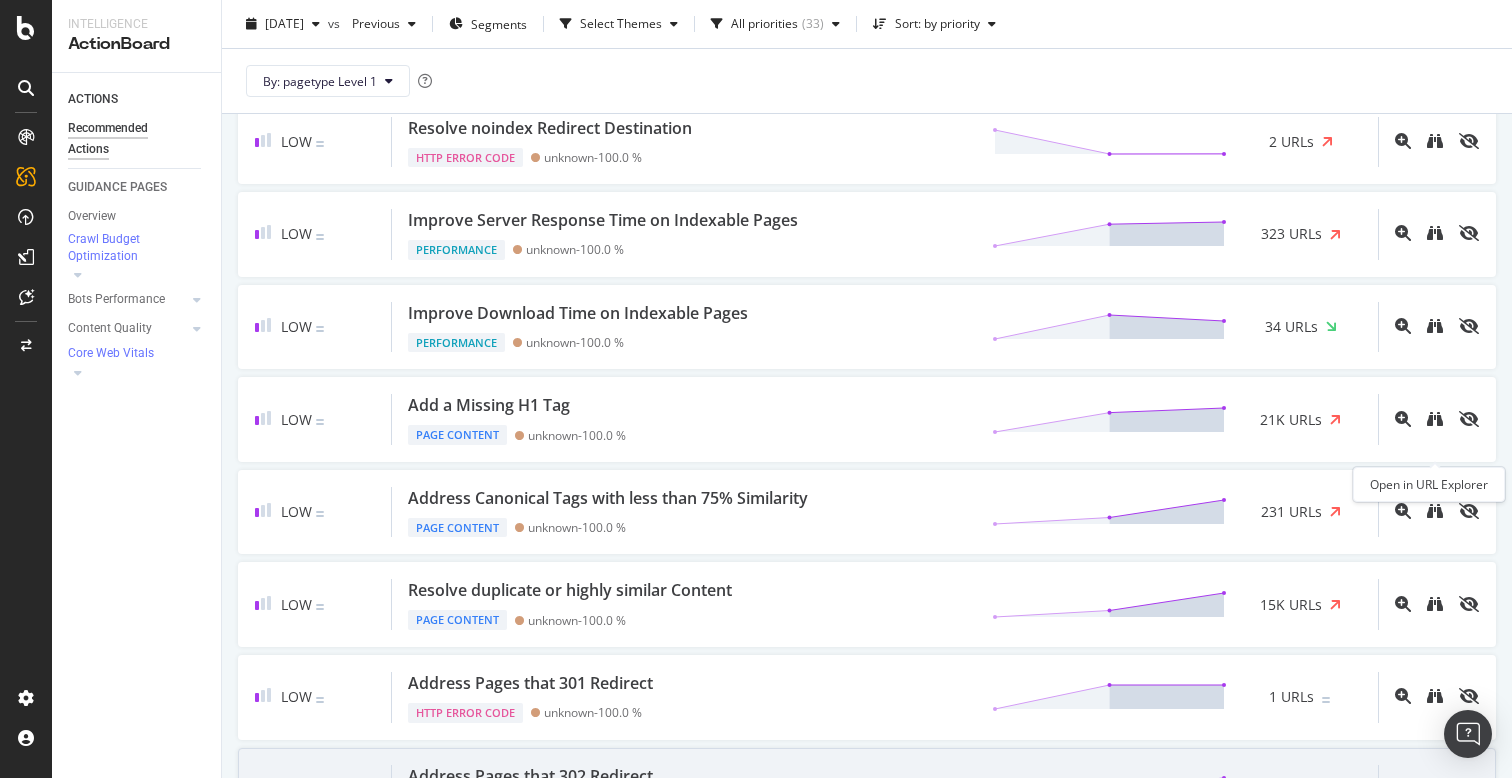 click at bounding box center [1435, 789] 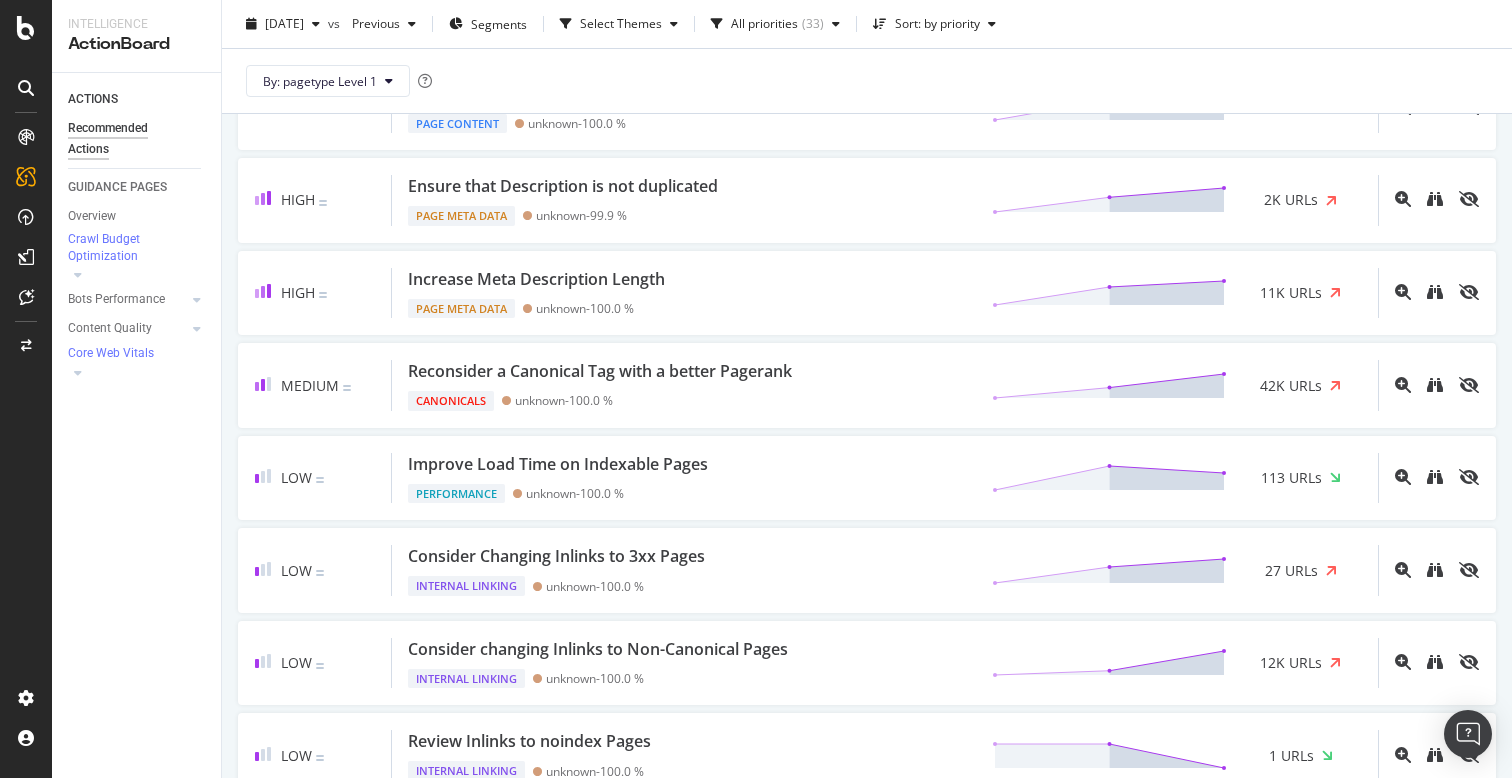 scroll, scrollTop: 749, scrollLeft: 0, axis: vertical 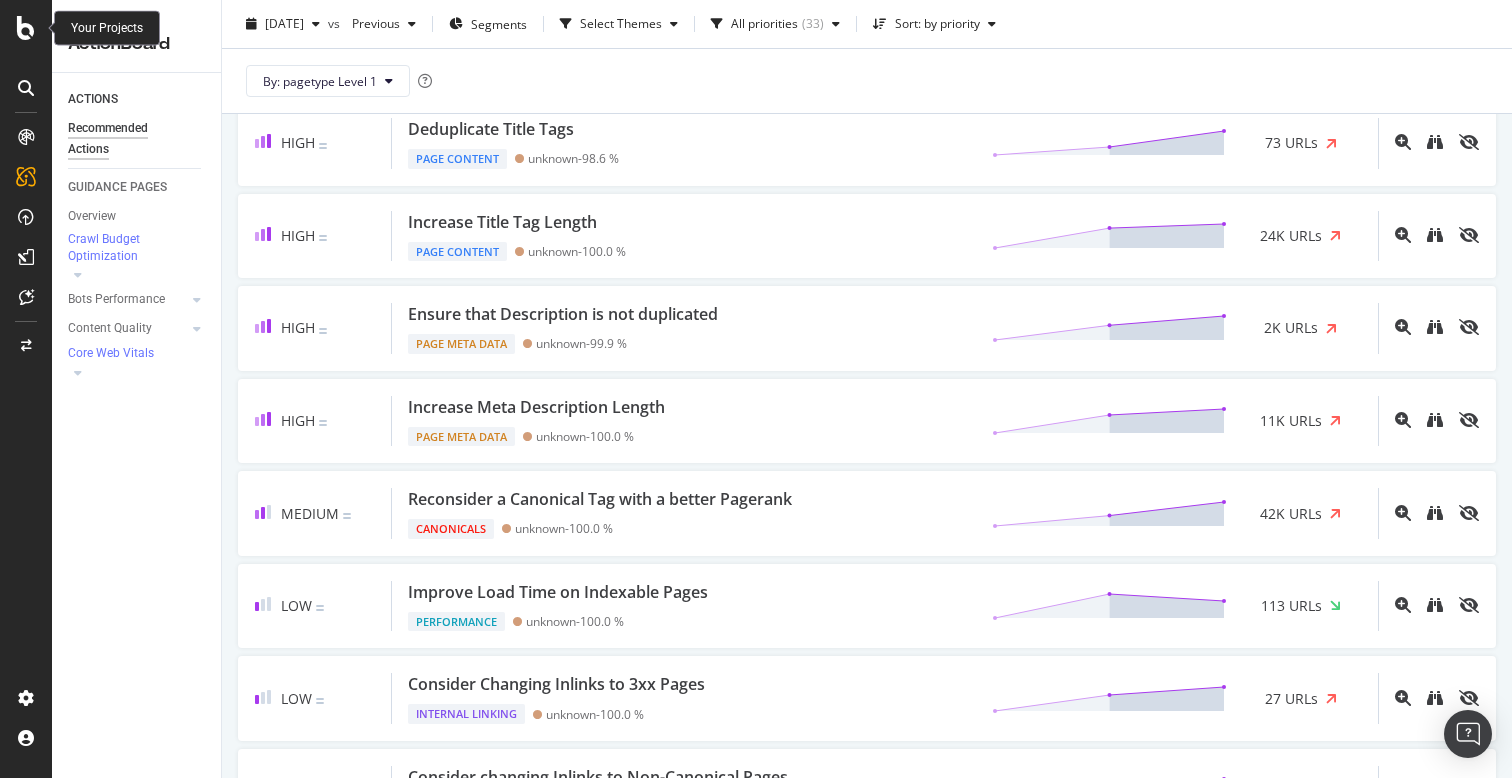 click at bounding box center (26, 28) 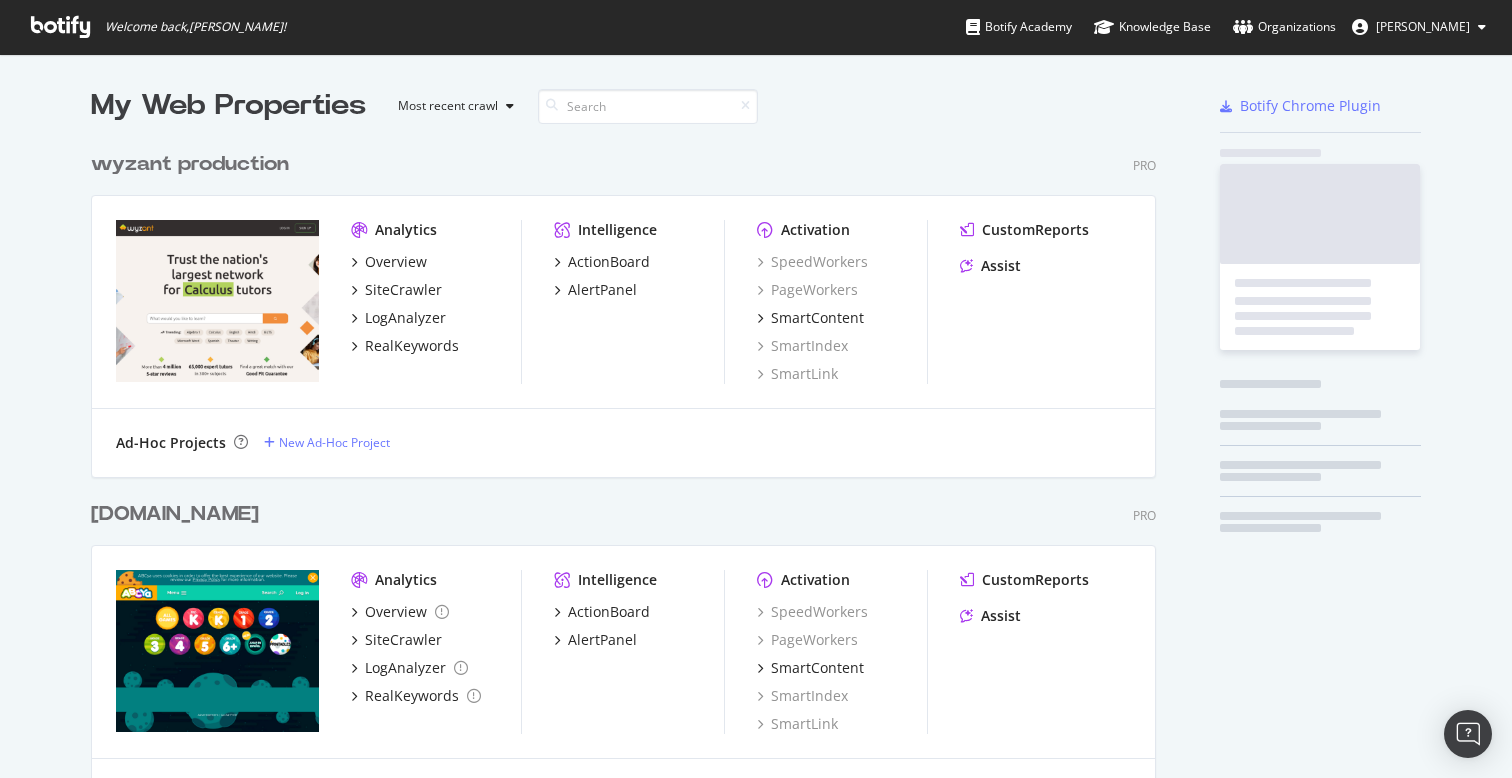 scroll, scrollTop: 1, scrollLeft: 1, axis: both 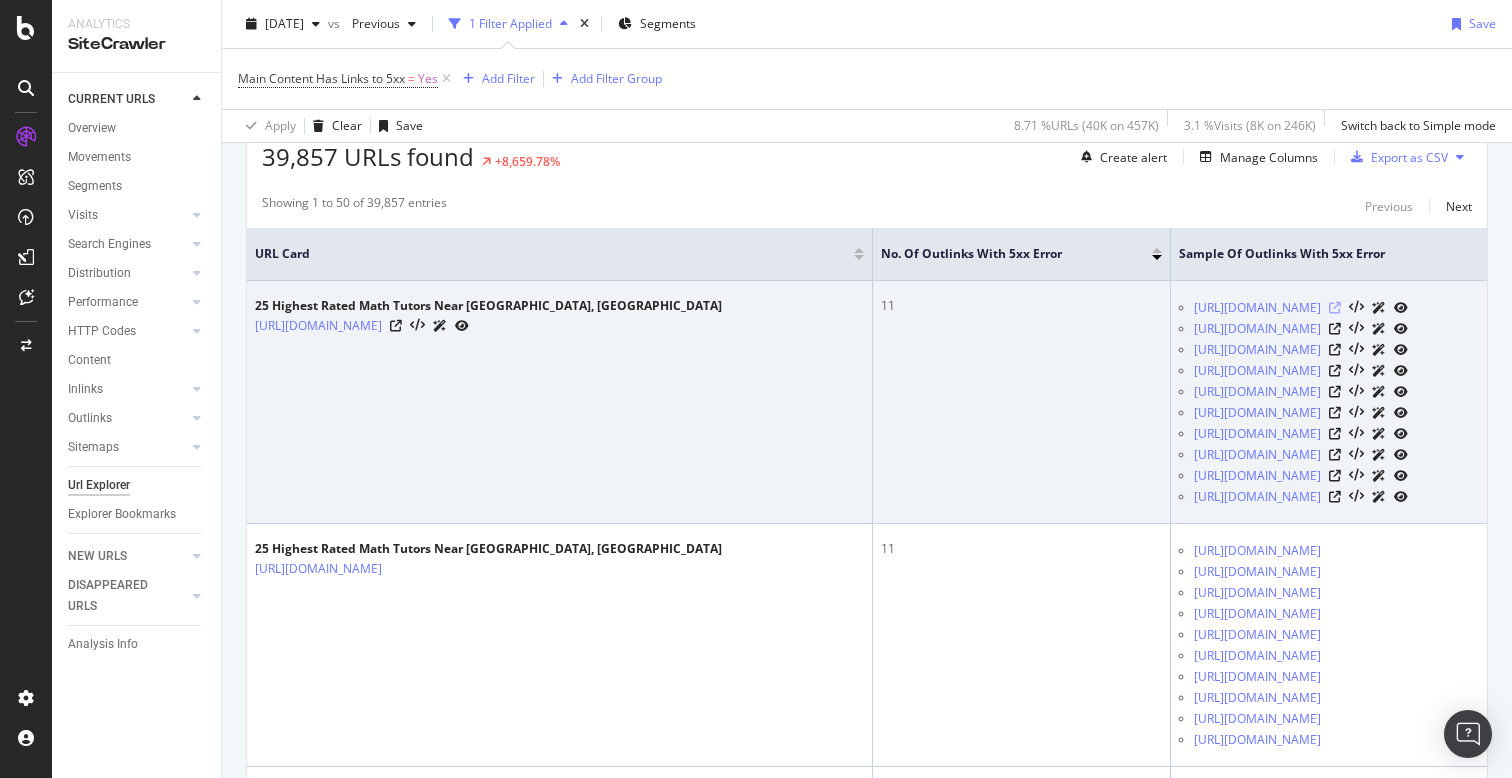 click at bounding box center (1335, 308) 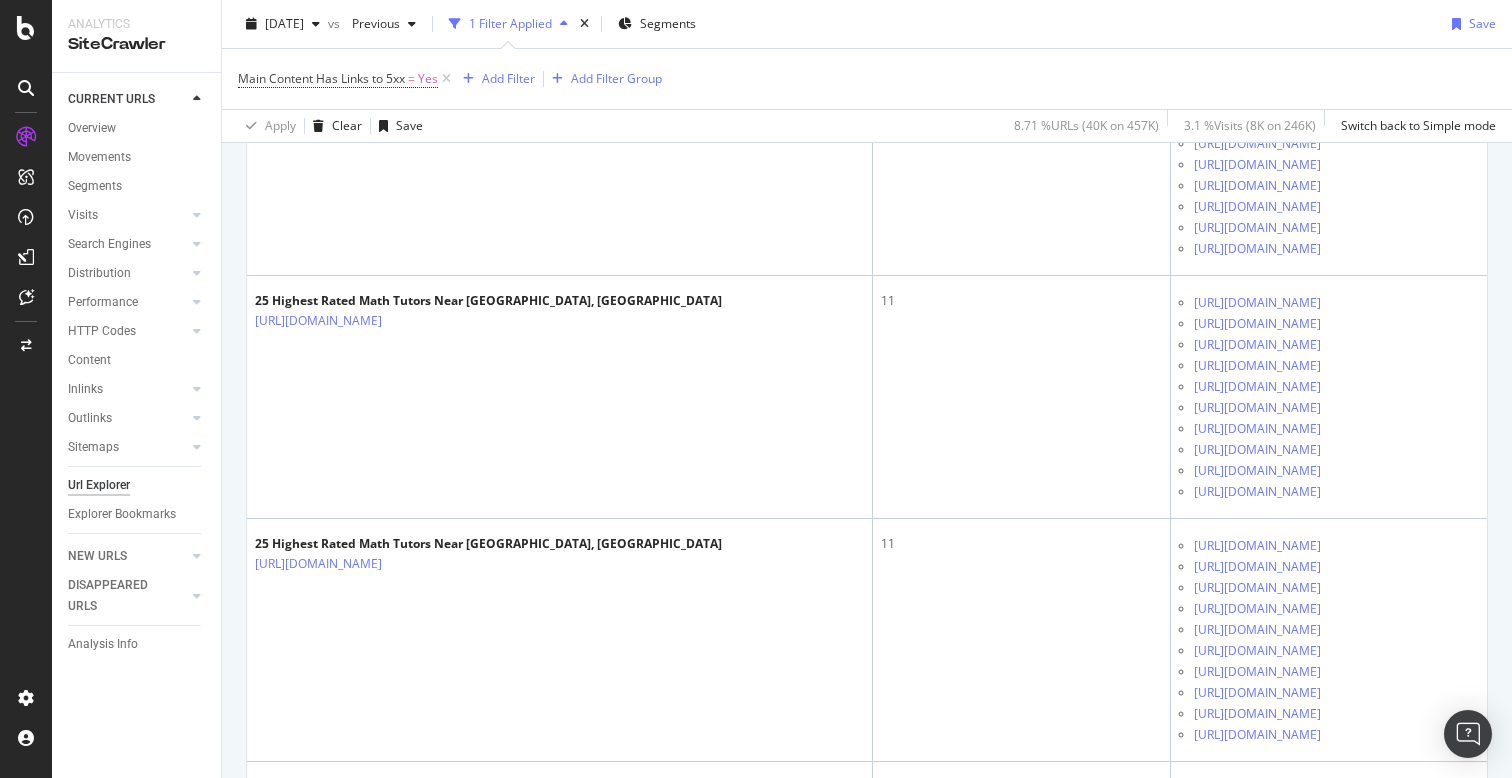 scroll, scrollTop: 871, scrollLeft: 0, axis: vertical 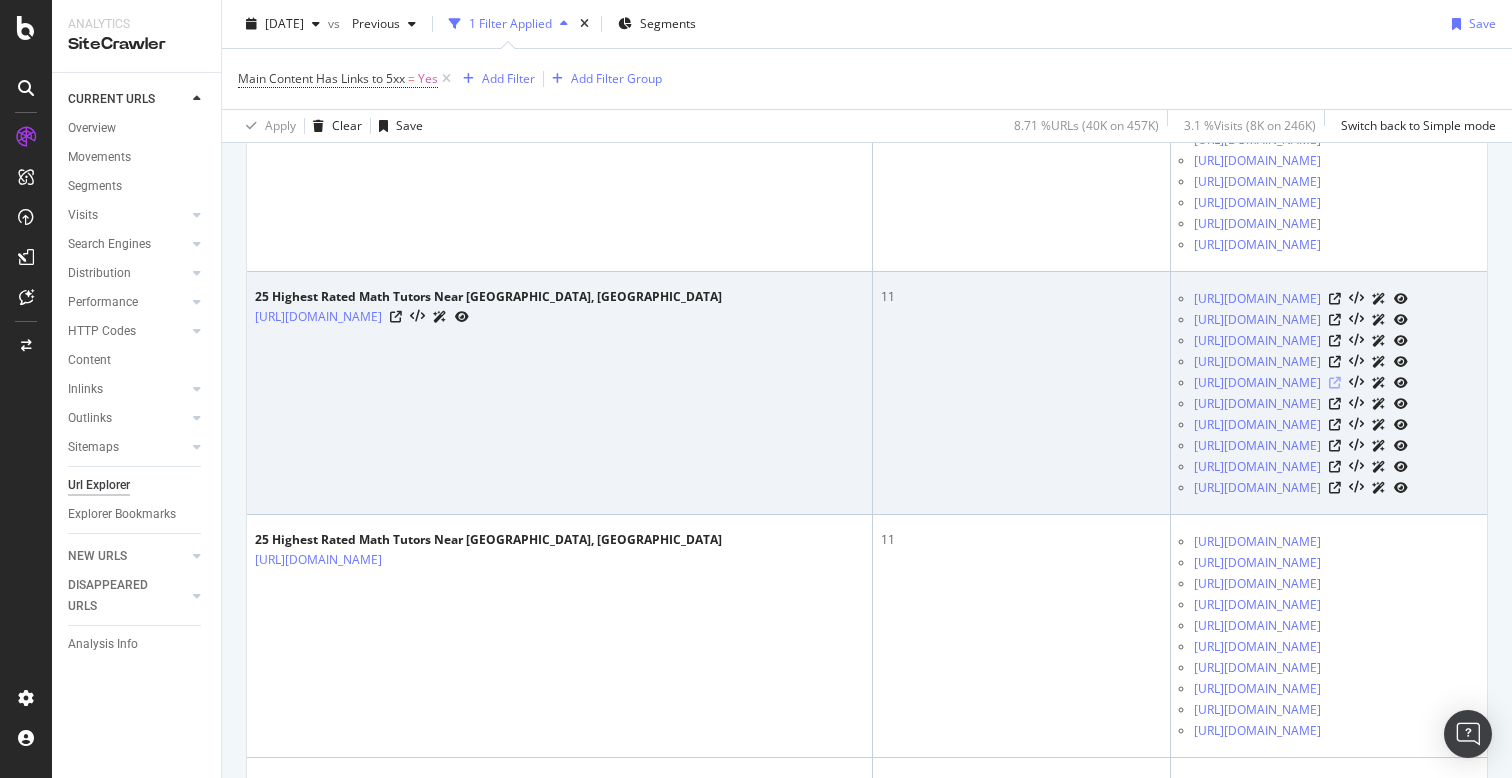 click at bounding box center [1335, 383] 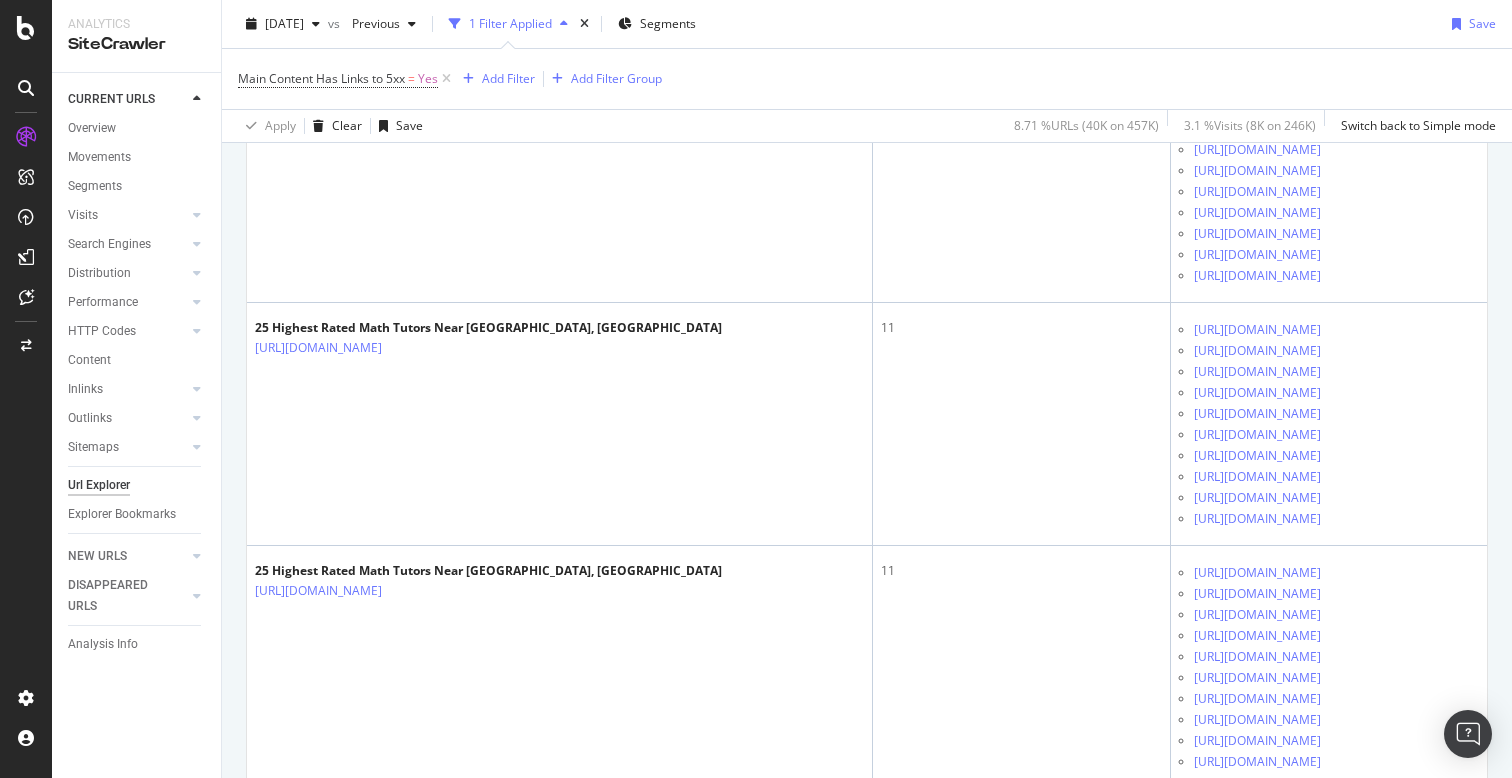 scroll, scrollTop: 2402, scrollLeft: 0, axis: vertical 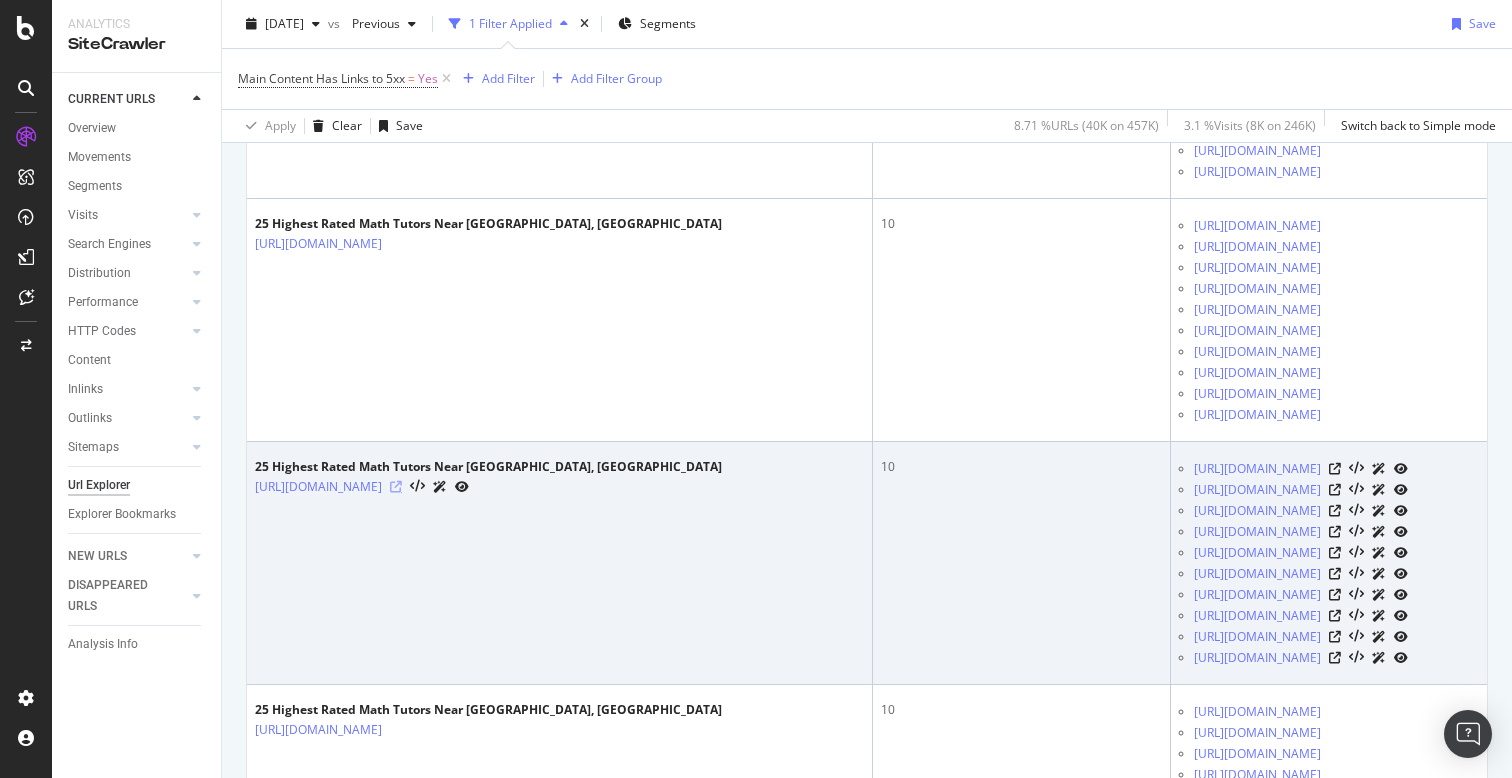 click at bounding box center (396, 487) 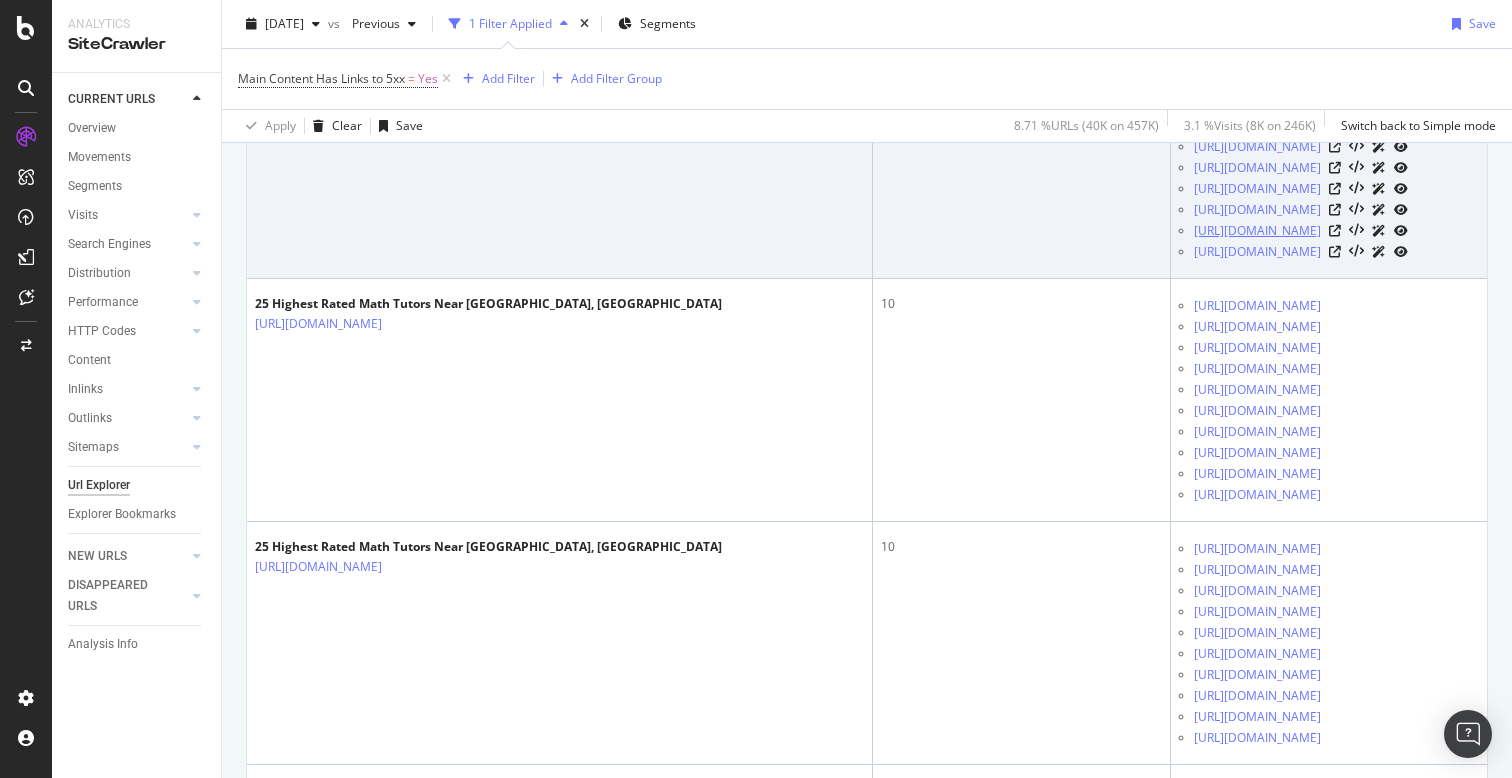 scroll, scrollTop: 2736, scrollLeft: 0, axis: vertical 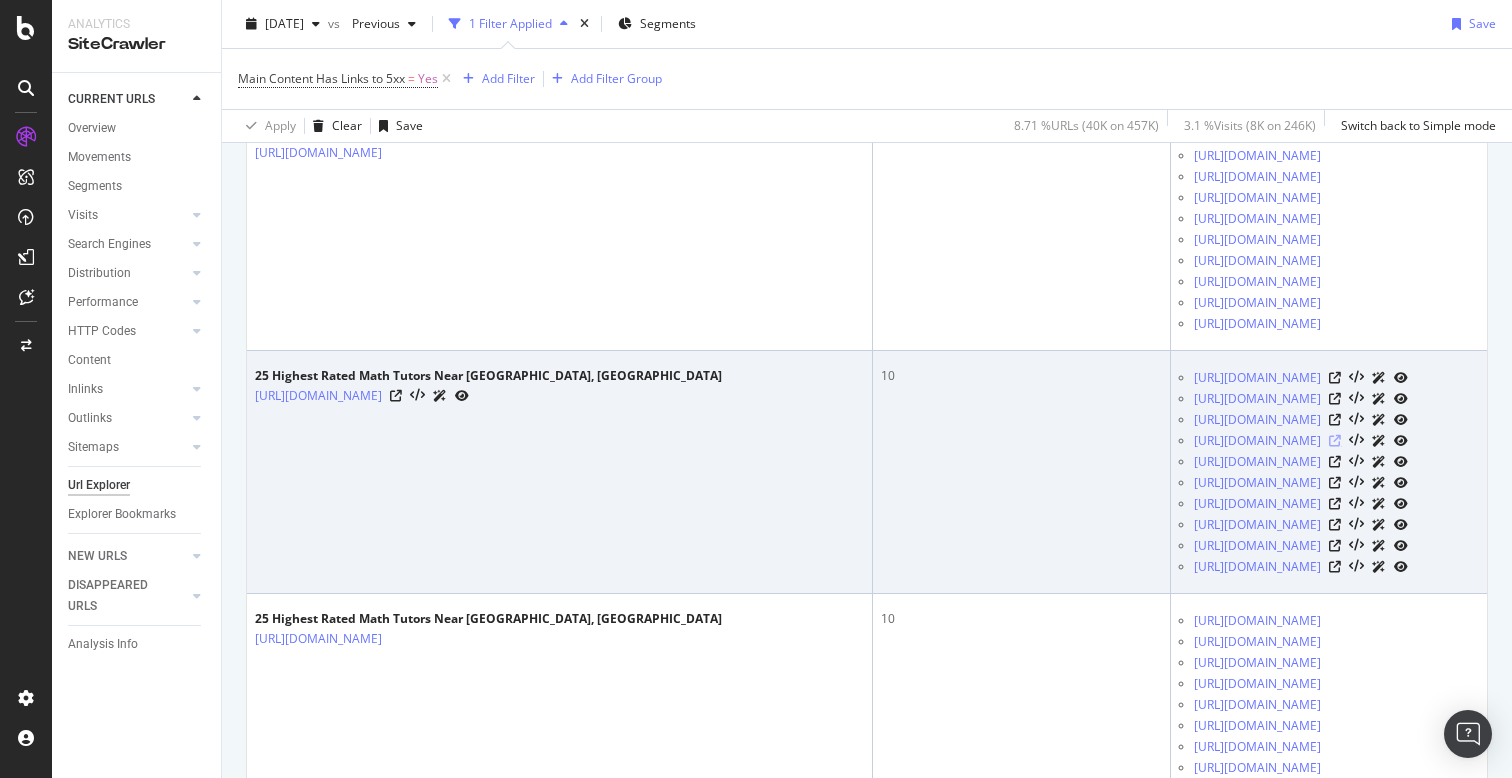 click at bounding box center (1335, 441) 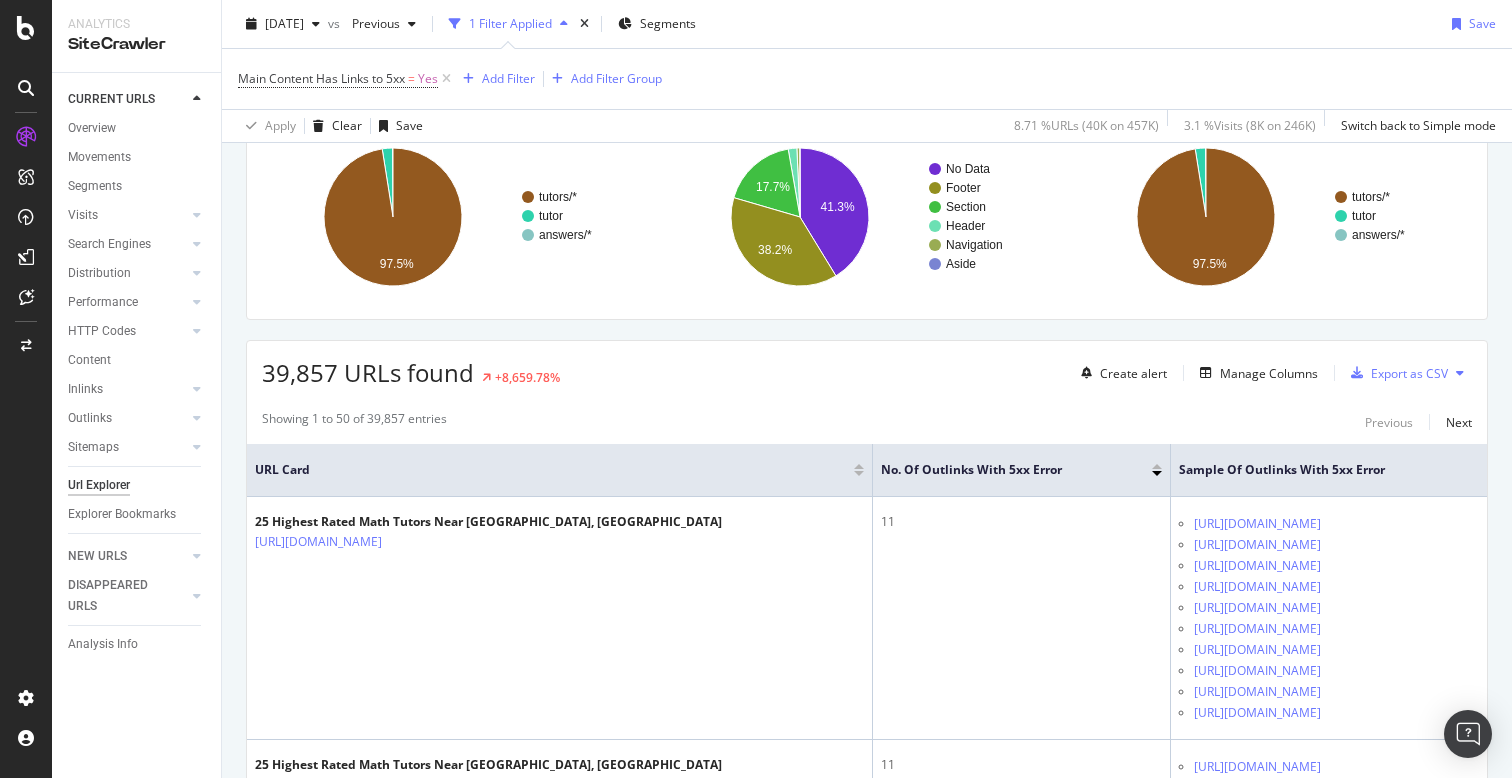 scroll, scrollTop: 0, scrollLeft: 0, axis: both 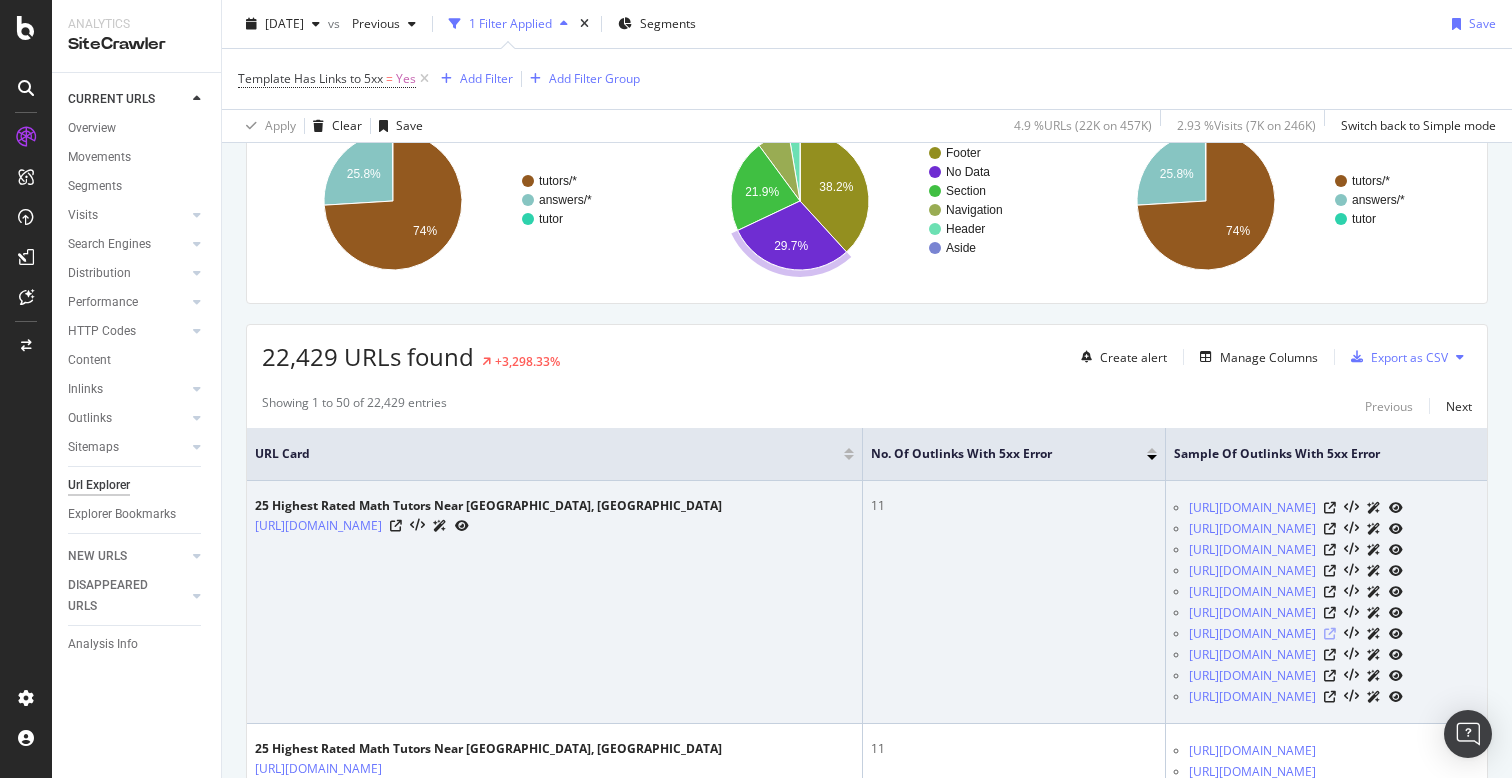 click at bounding box center [1330, 634] 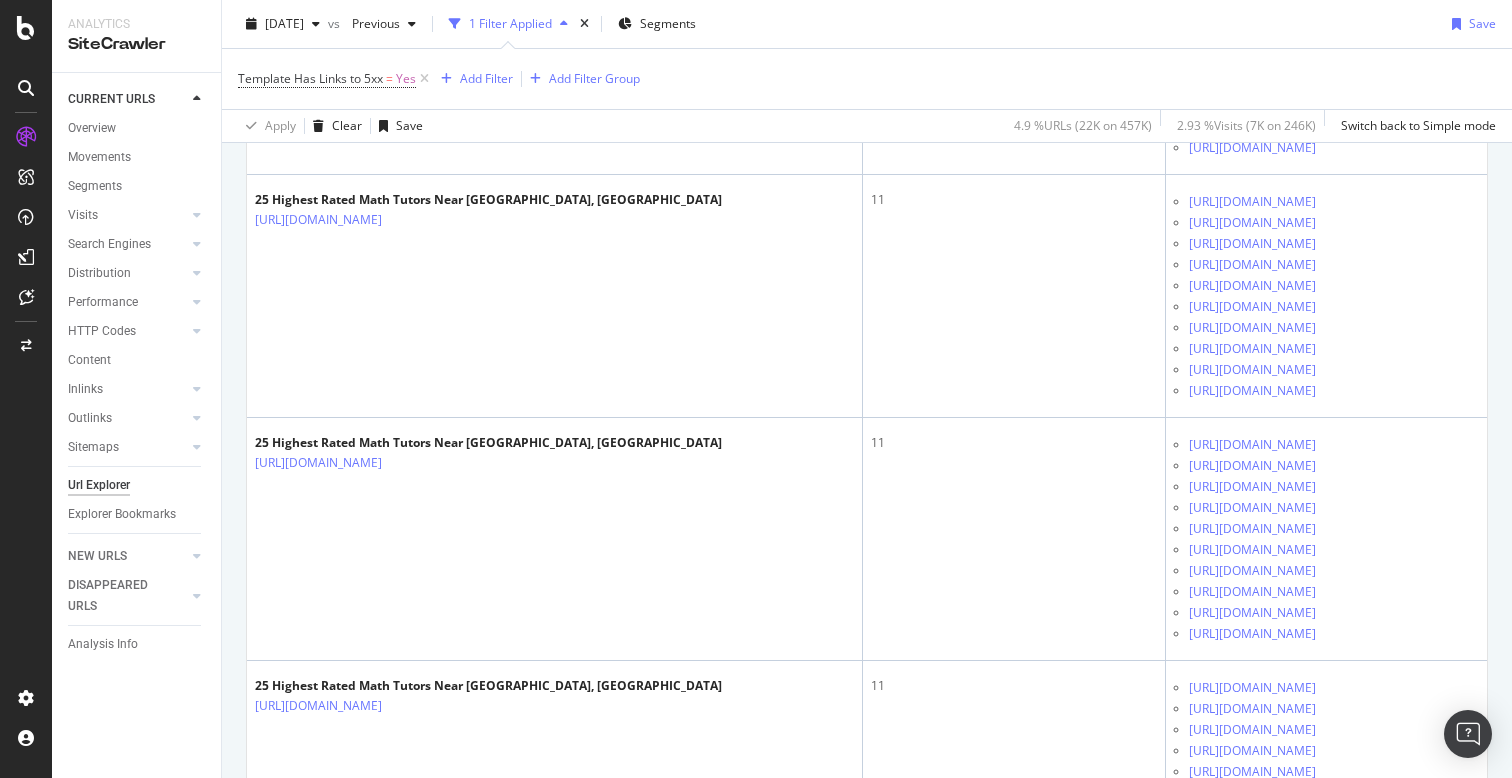 scroll, scrollTop: 2427, scrollLeft: 0, axis: vertical 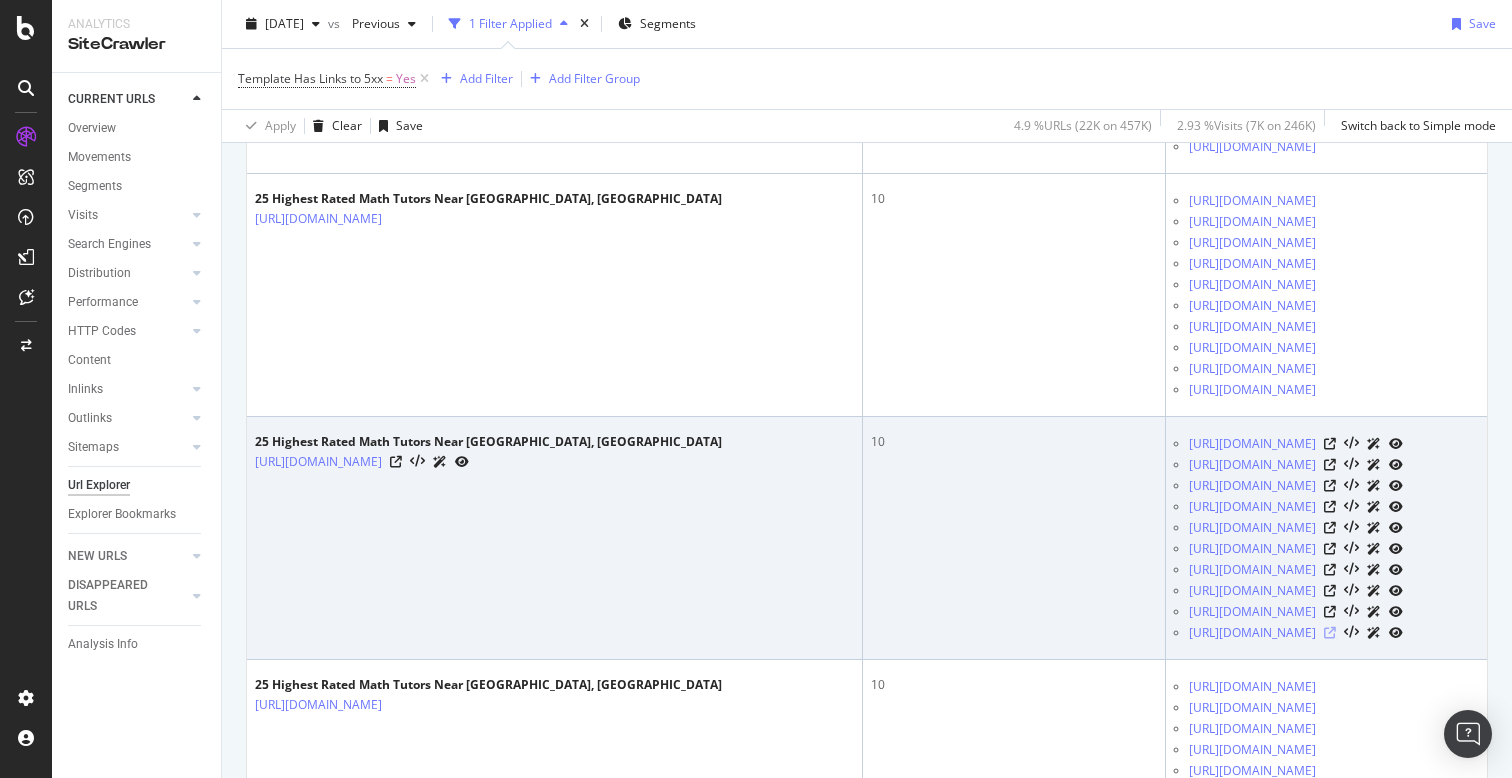 click at bounding box center [1330, 633] 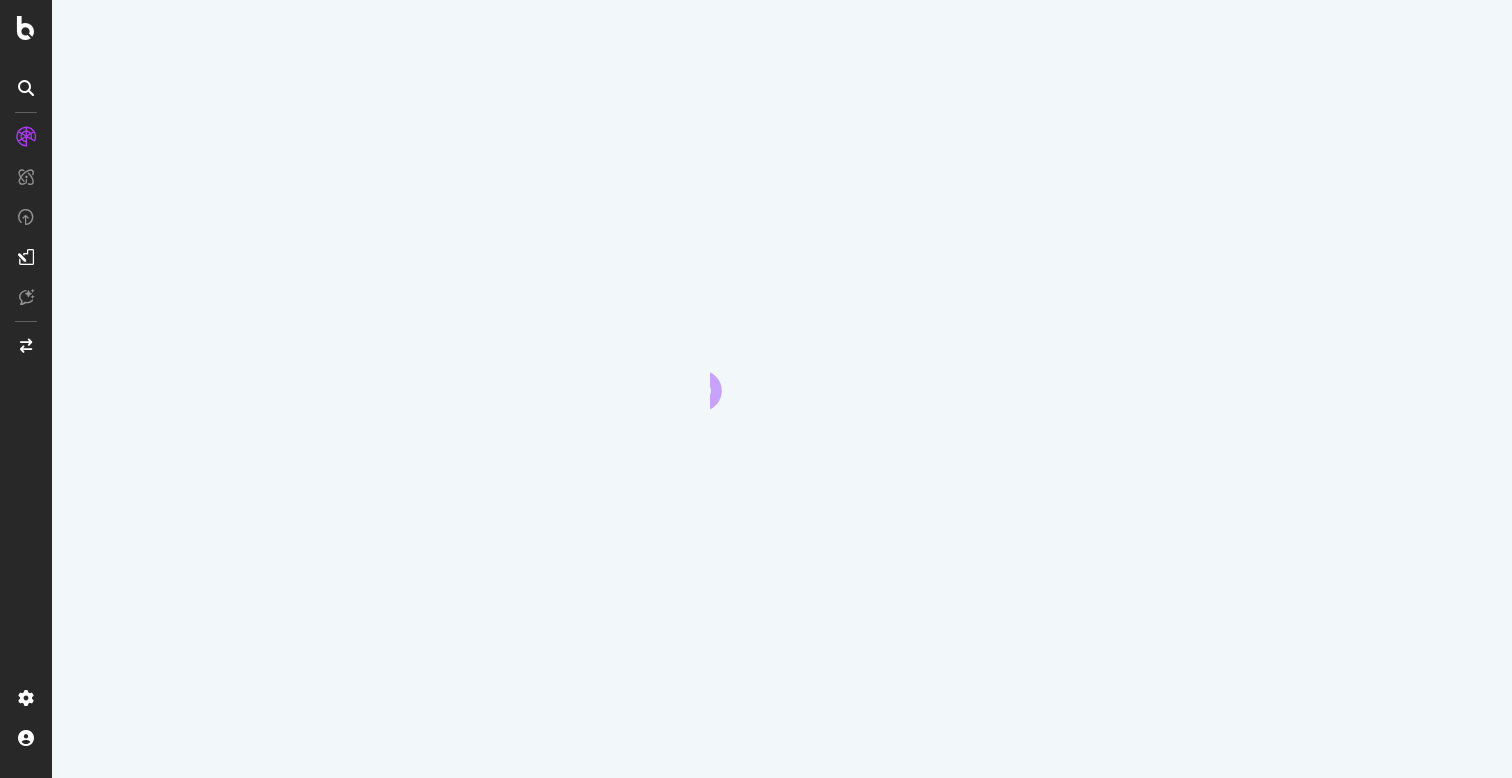 scroll, scrollTop: 0, scrollLeft: 0, axis: both 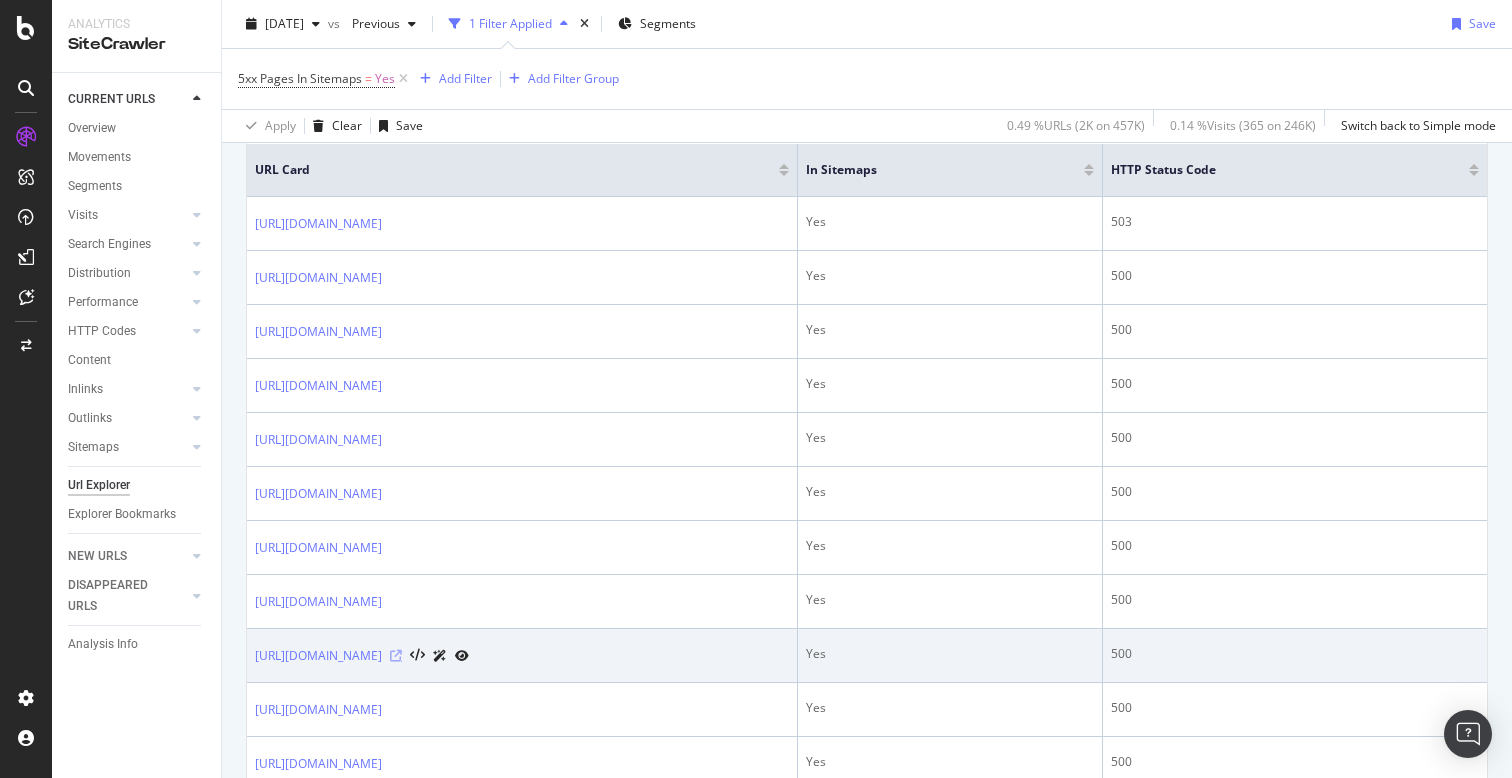 click at bounding box center (396, 656) 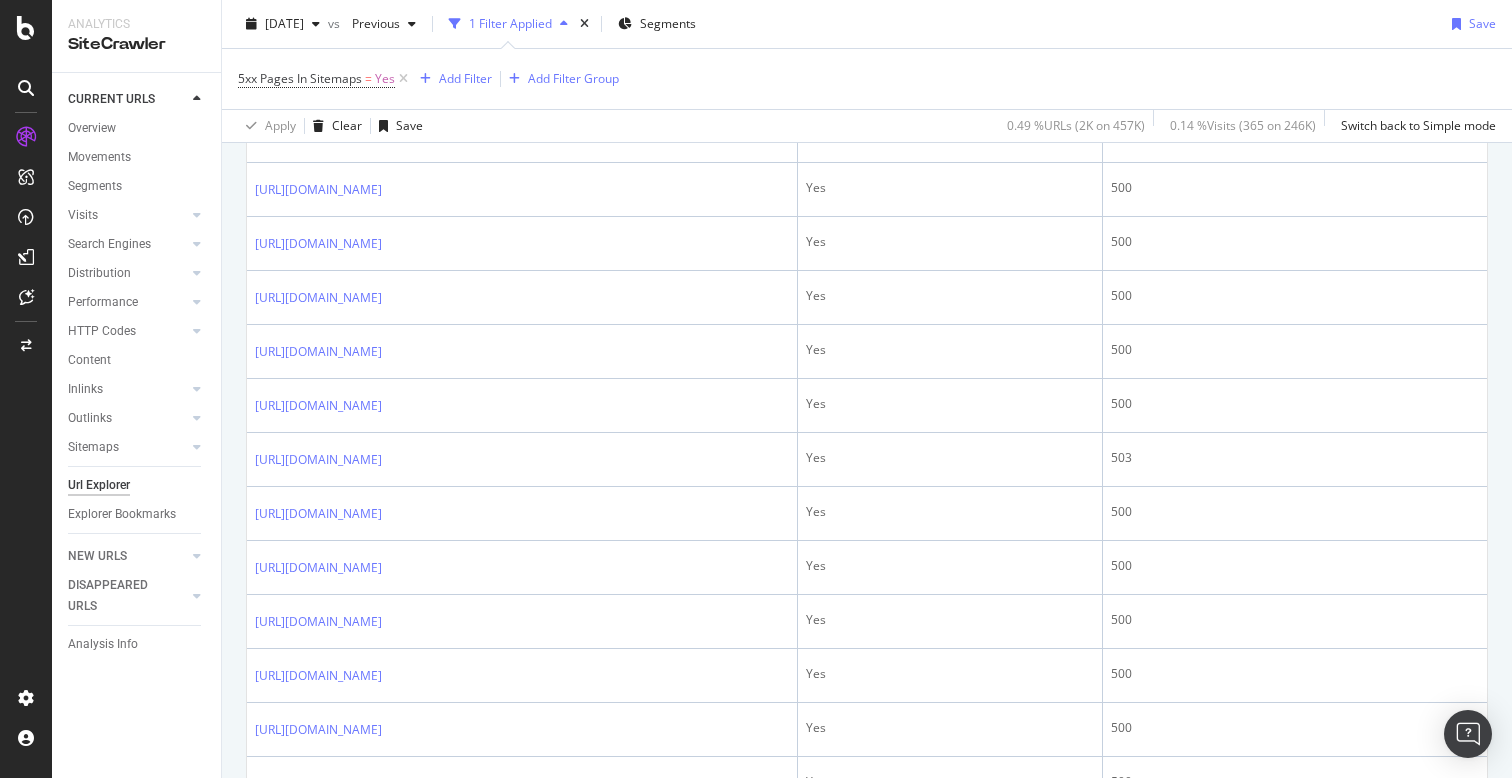scroll, scrollTop: 1686, scrollLeft: 0, axis: vertical 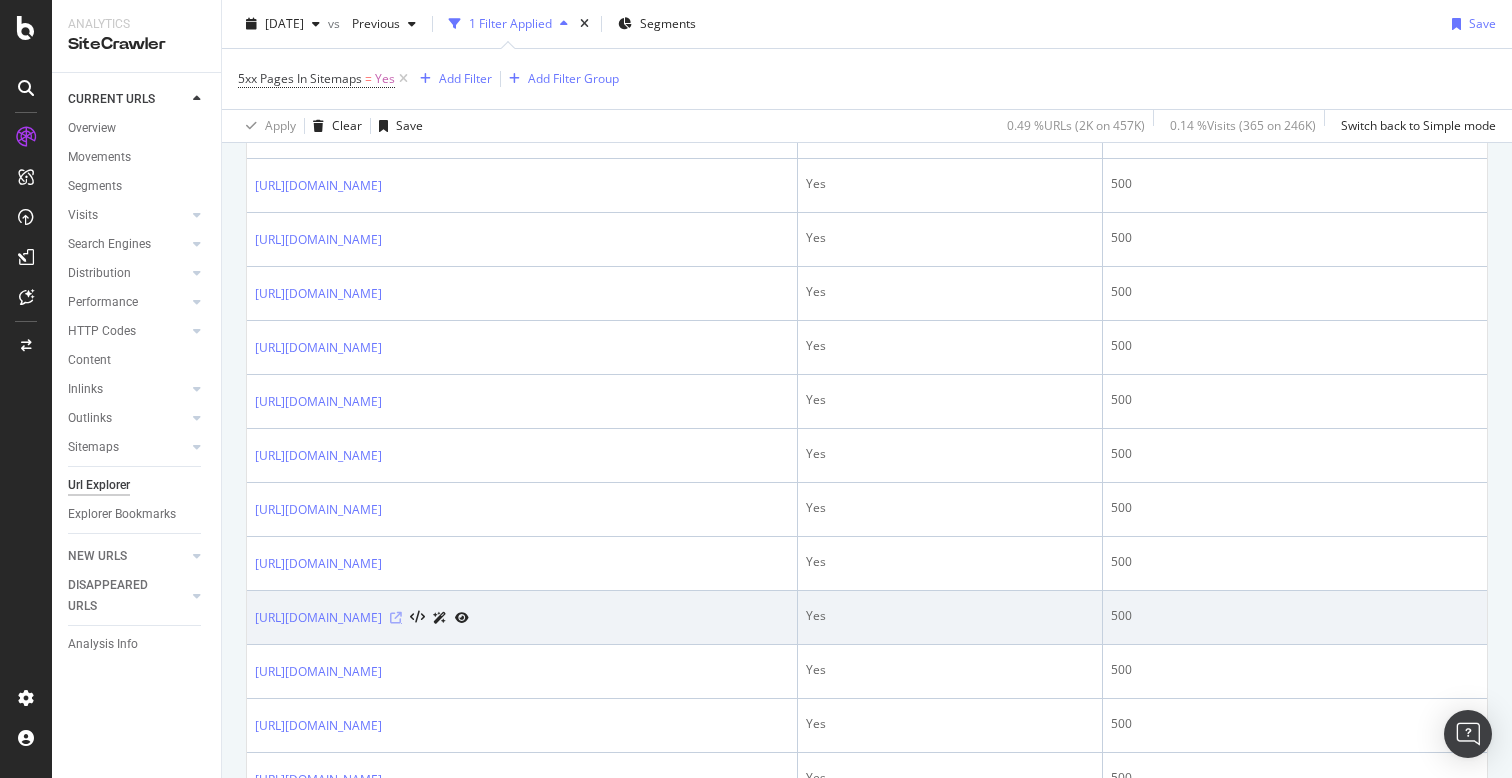 click at bounding box center [396, 618] 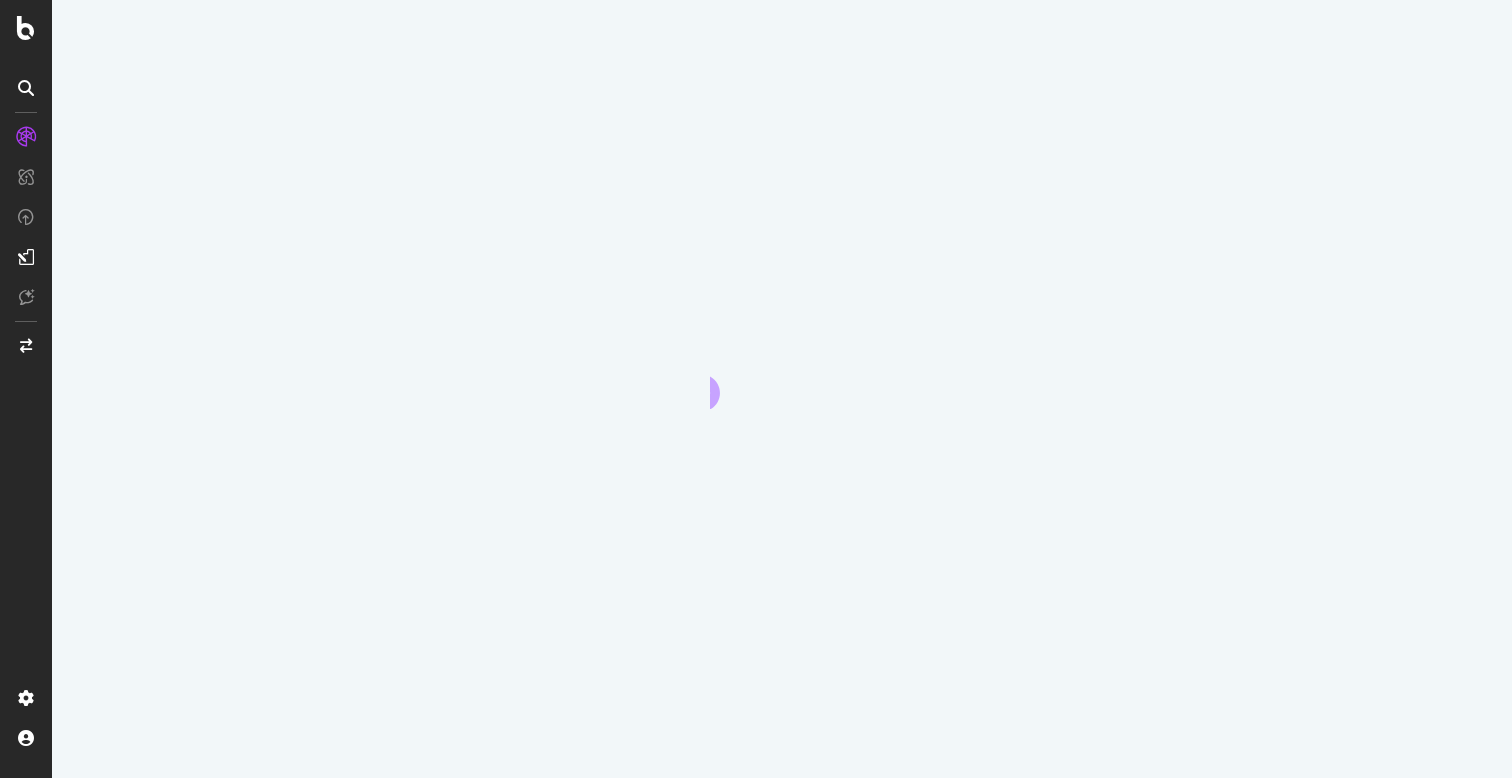 scroll, scrollTop: 0, scrollLeft: 0, axis: both 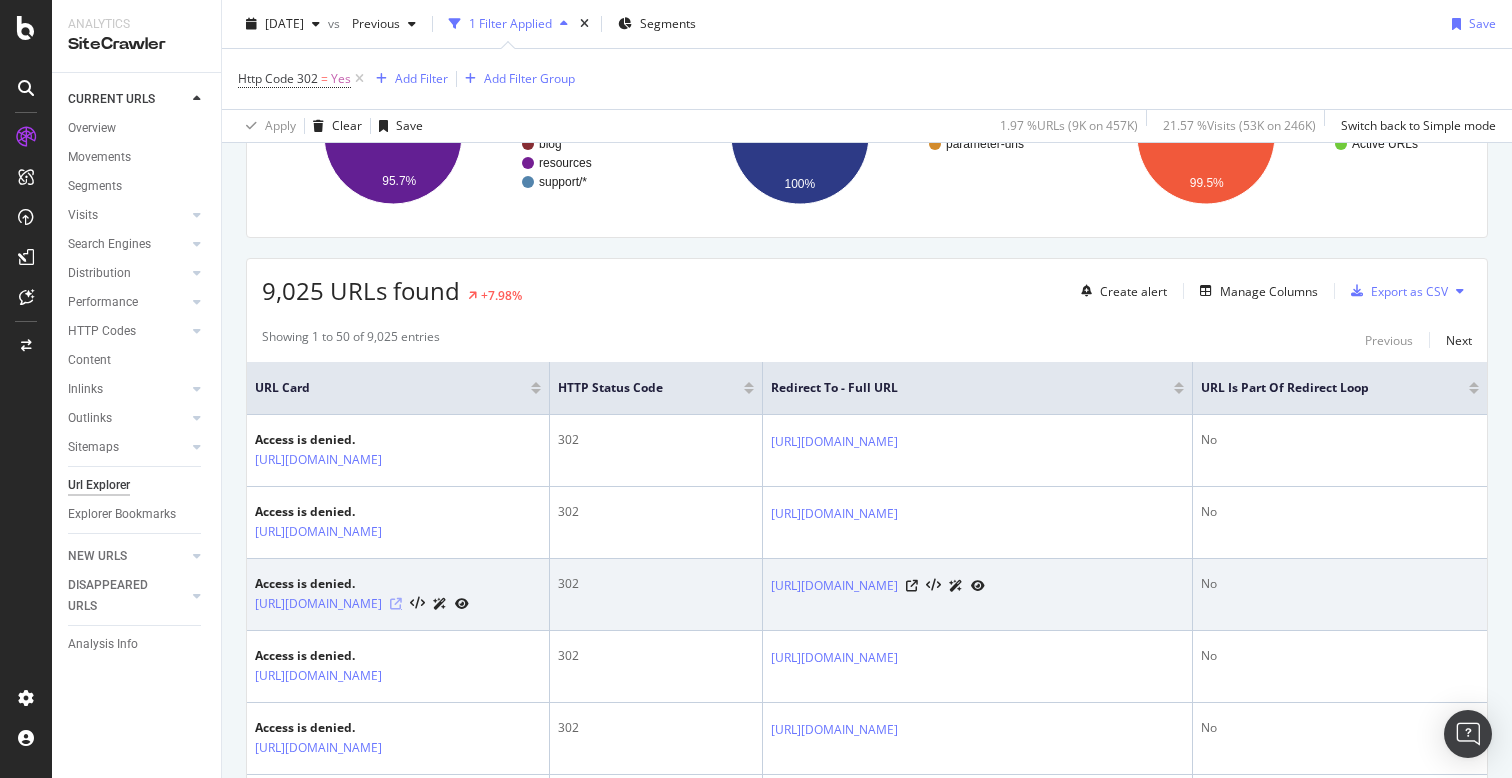 click at bounding box center (396, 604) 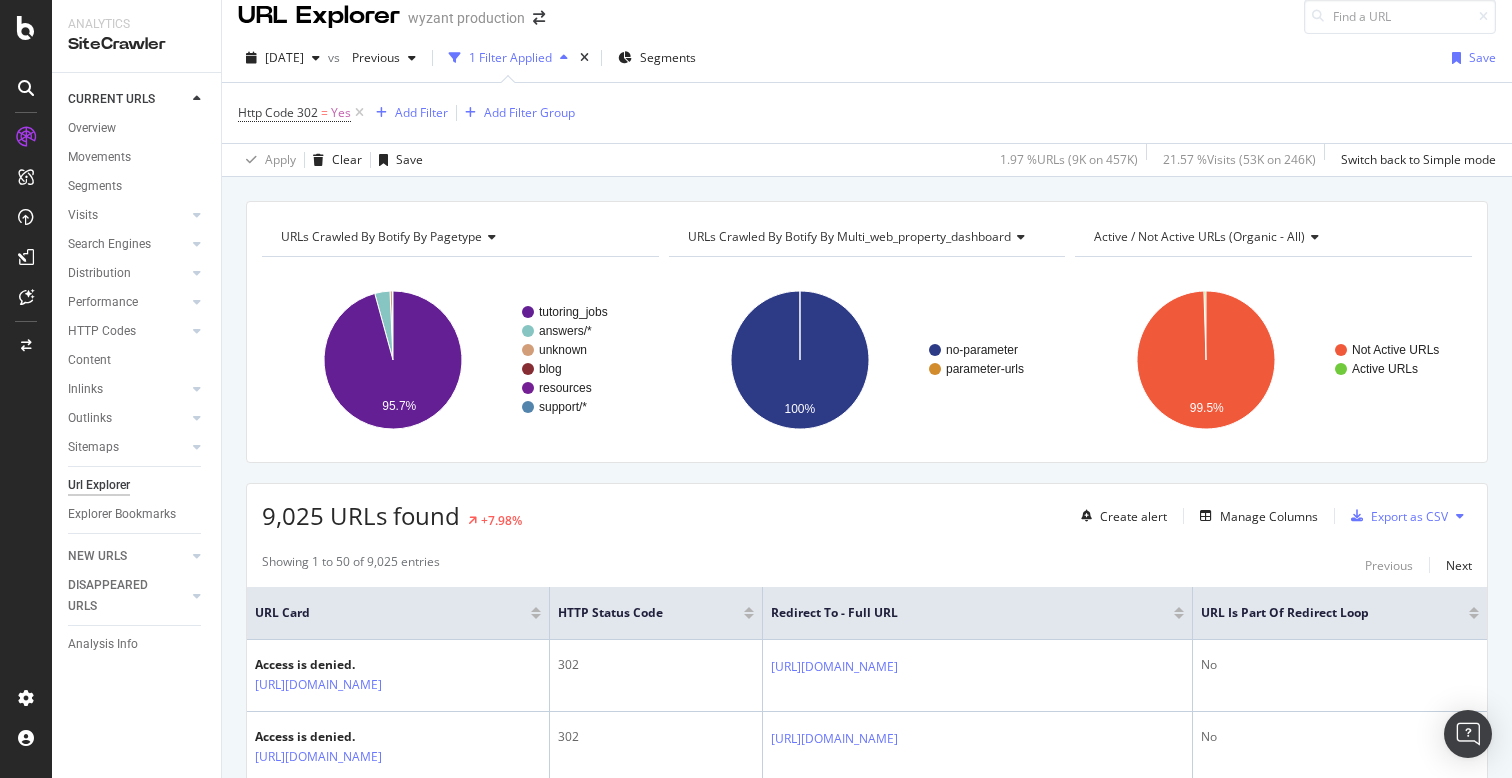 scroll, scrollTop: 0, scrollLeft: 0, axis: both 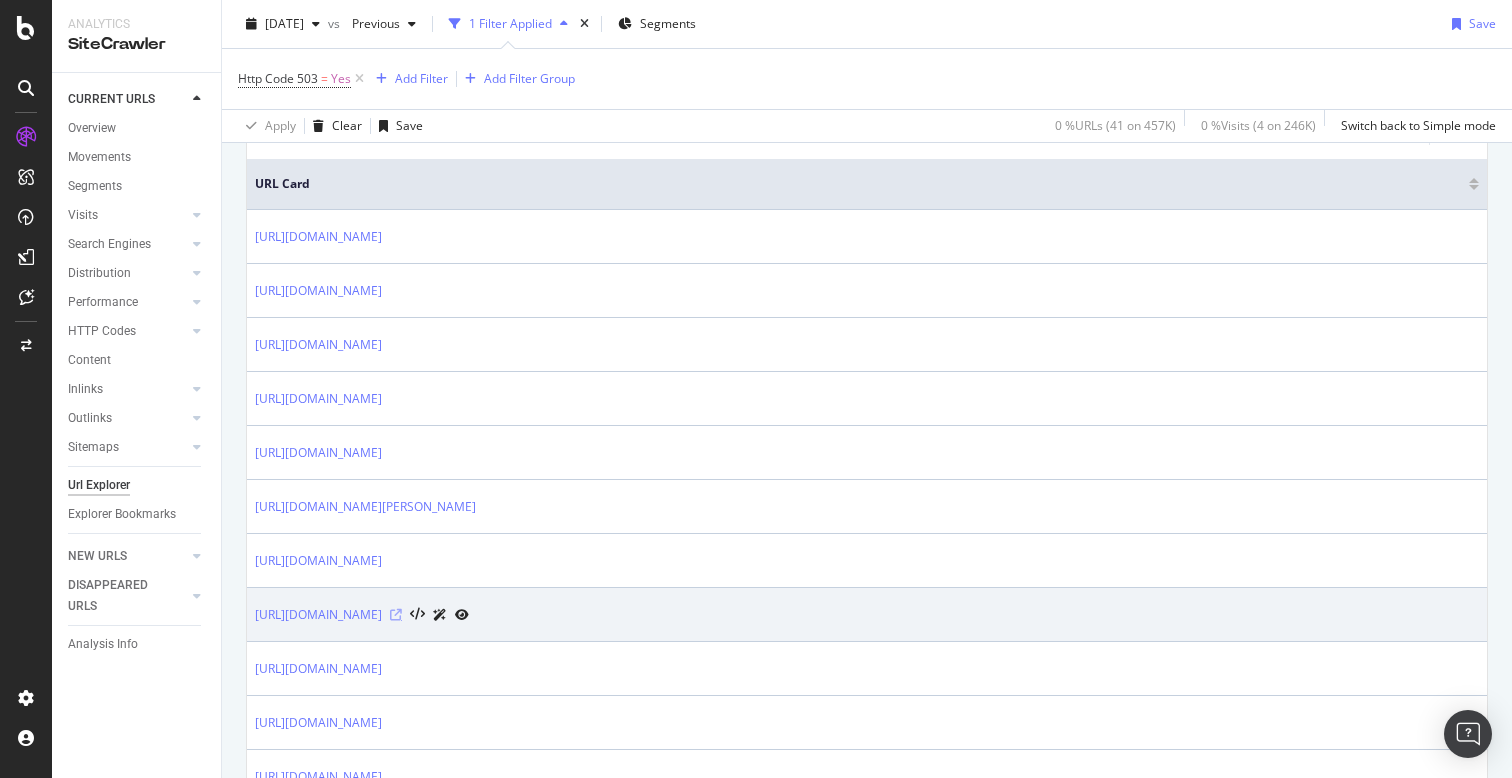 click at bounding box center [396, 615] 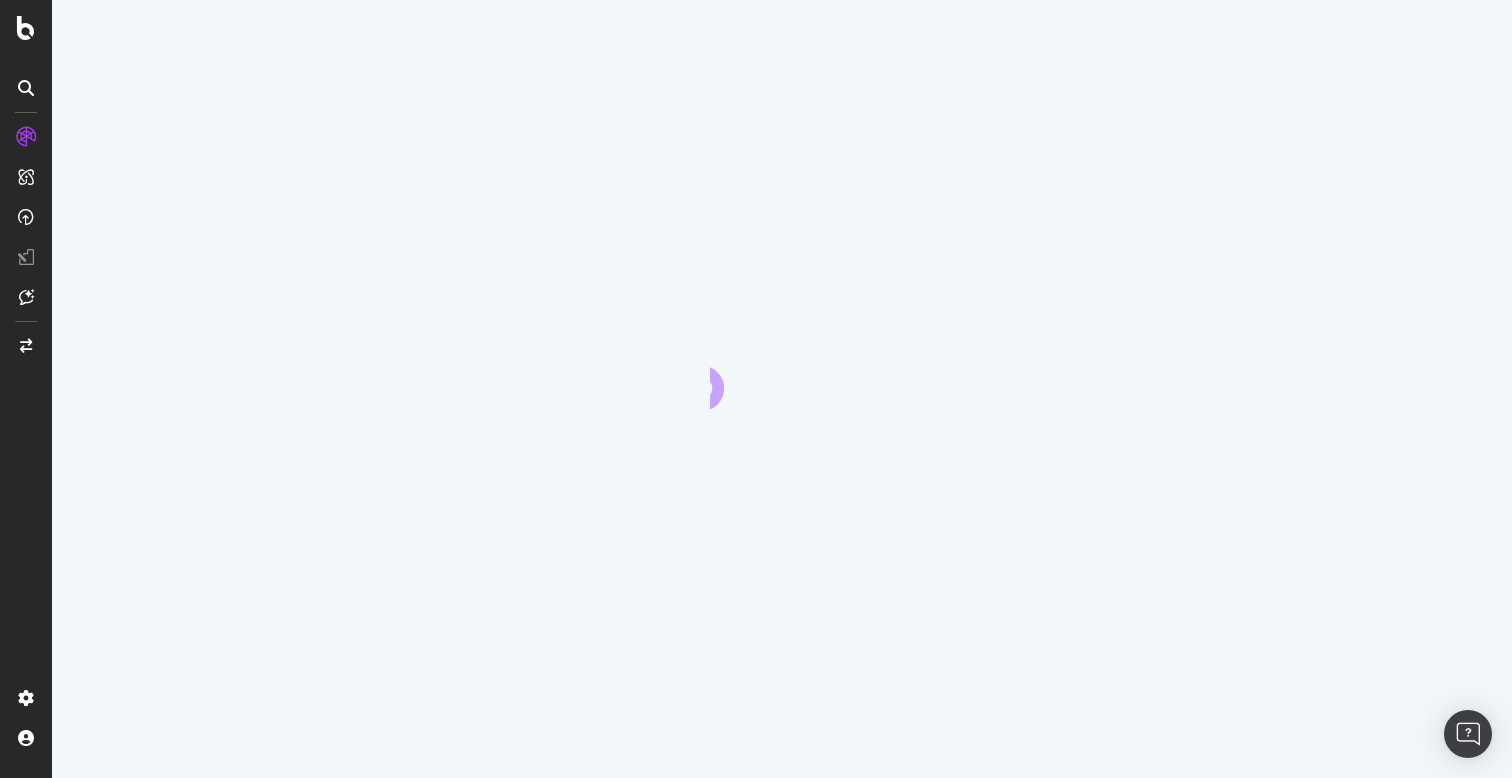scroll, scrollTop: 0, scrollLeft: 0, axis: both 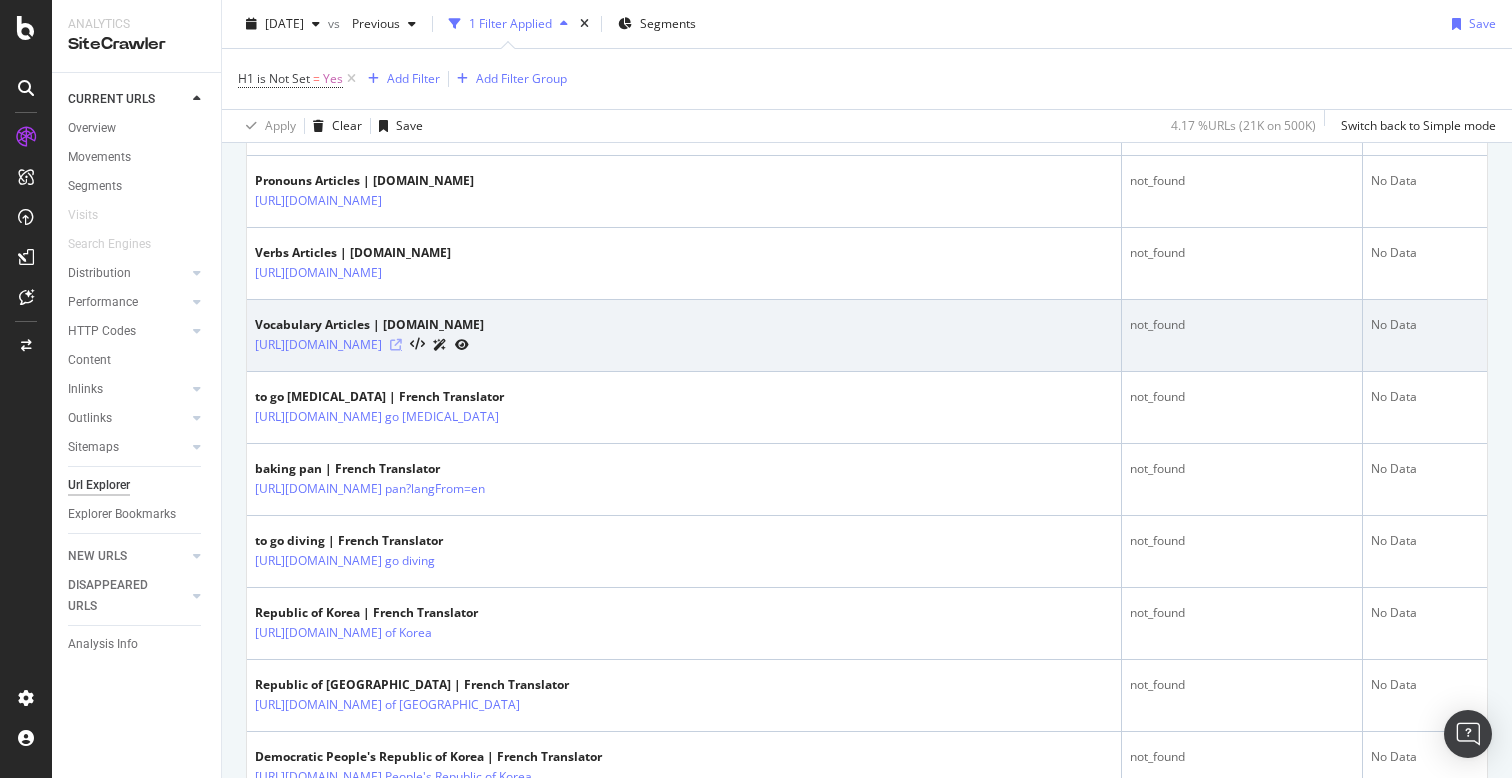 click at bounding box center [396, 345] 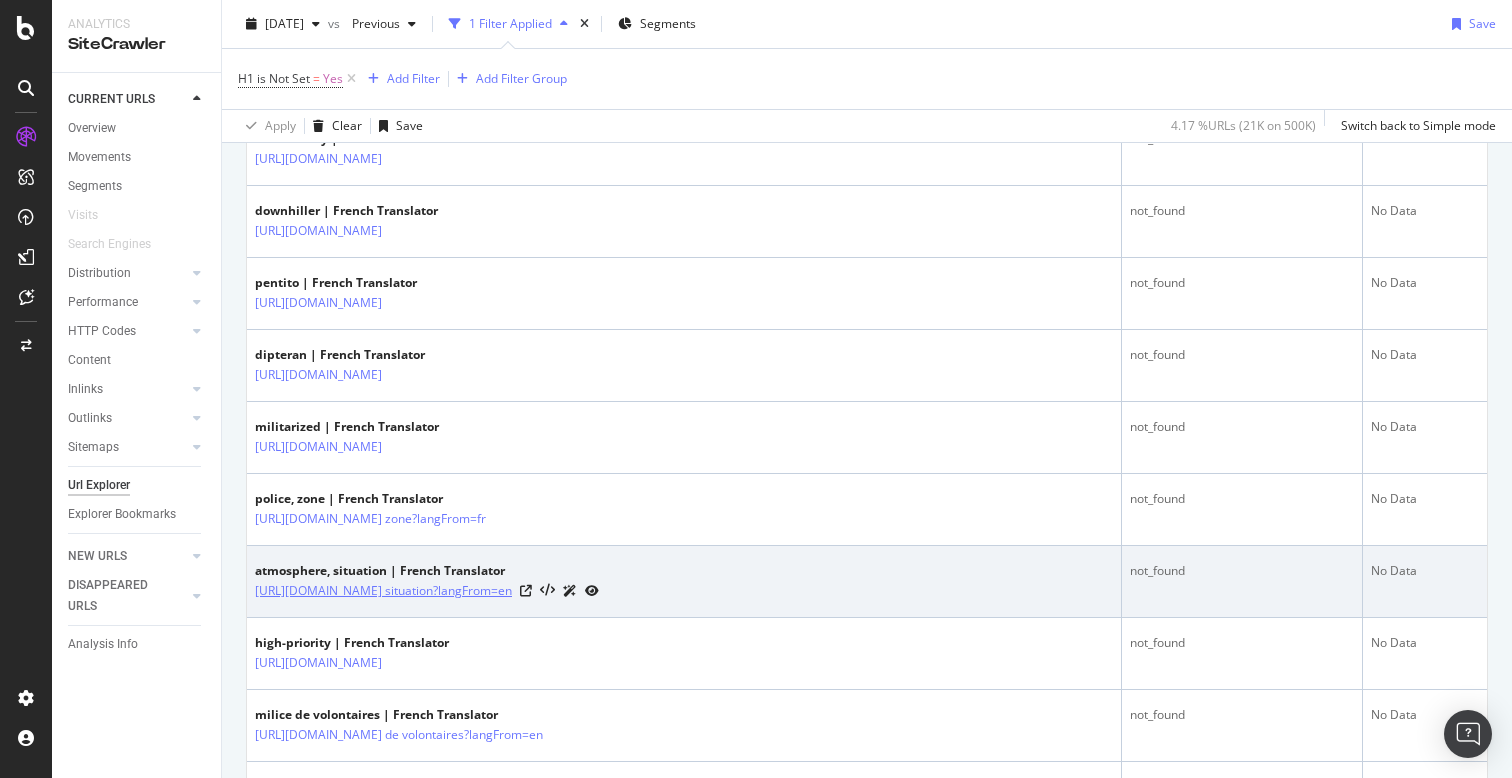 scroll, scrollTop: 2435, scrollLeft: 0, axis: vertical 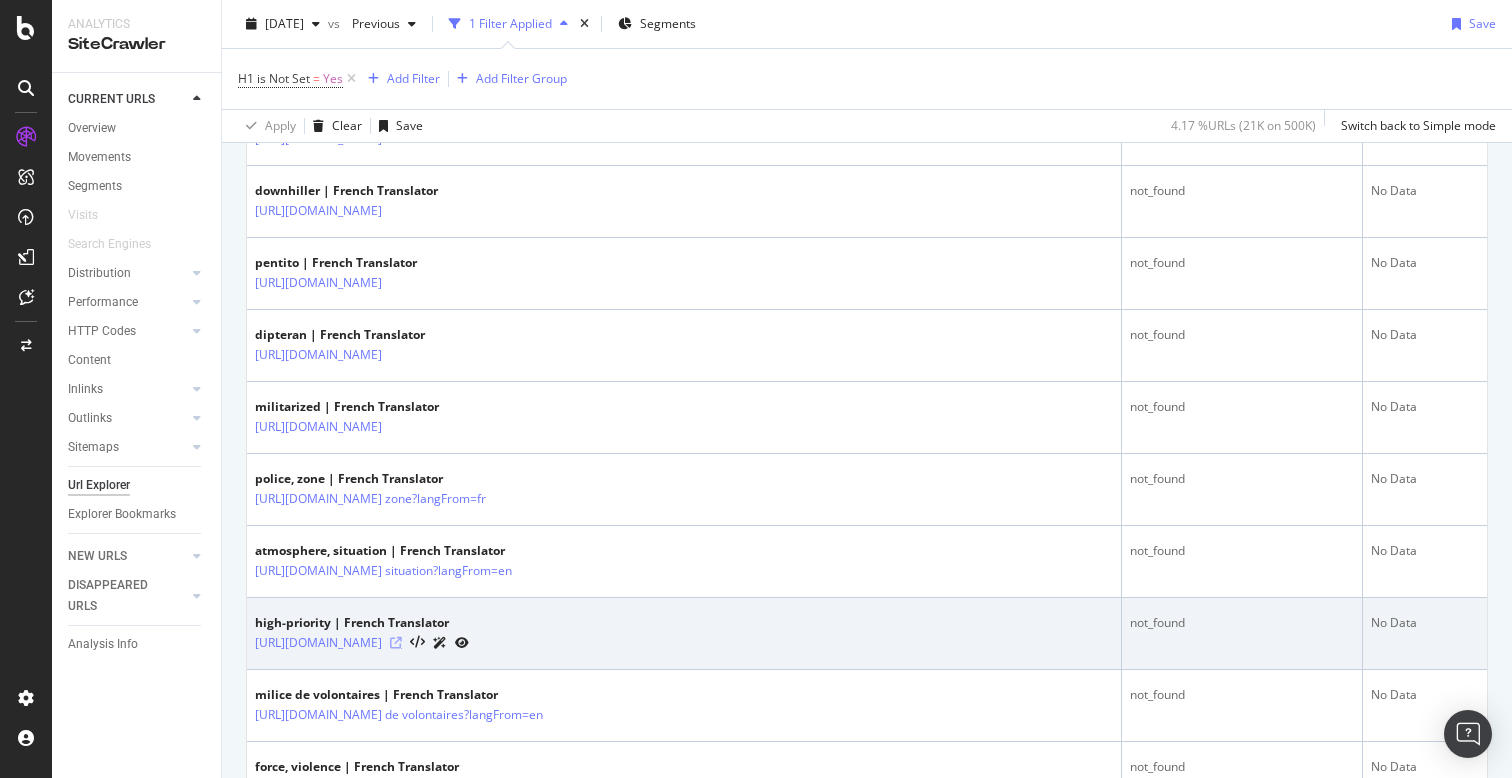 click at bounding box center [396, 643] 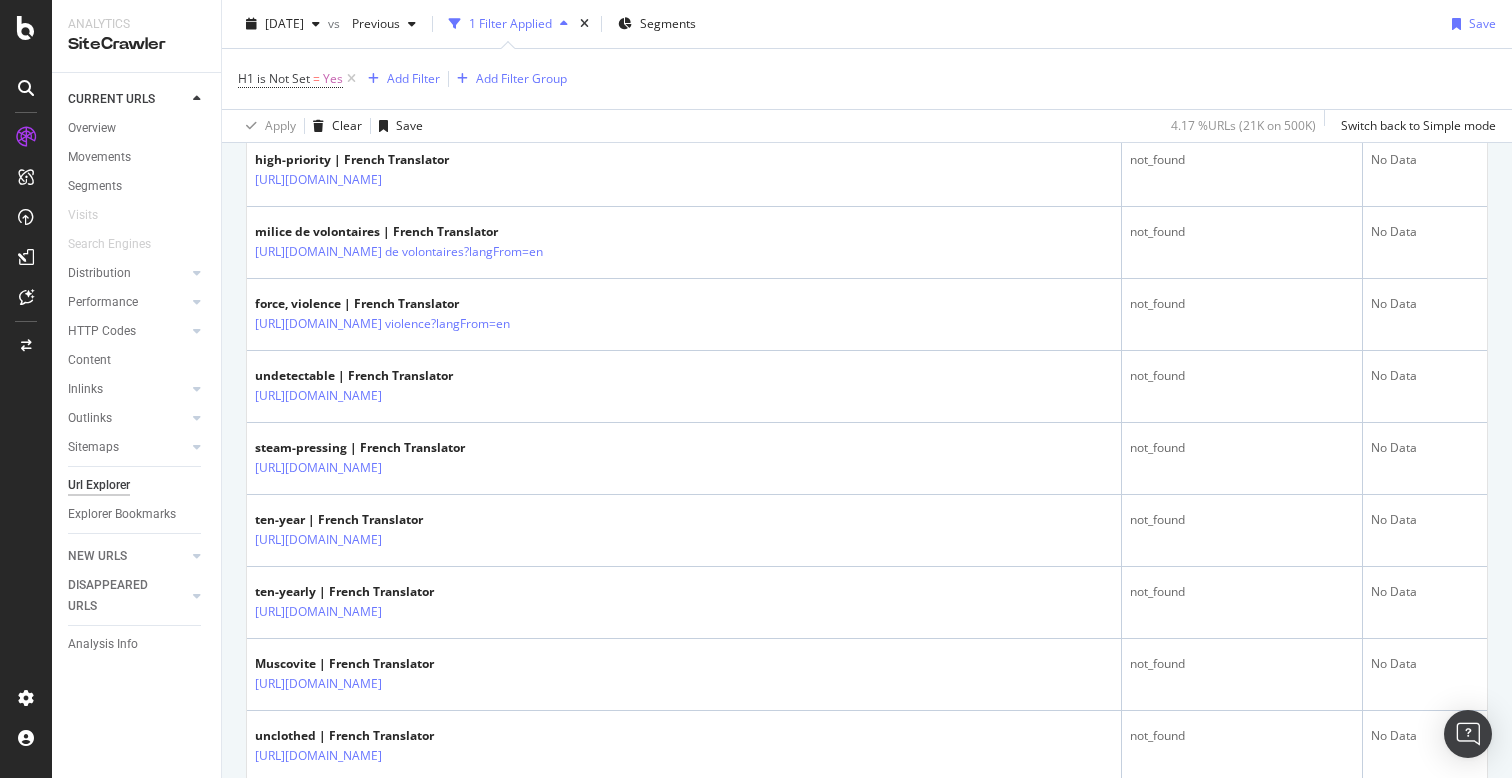 scroll, scrollTop: 3154, scrollLeft: 0, axis: vertical 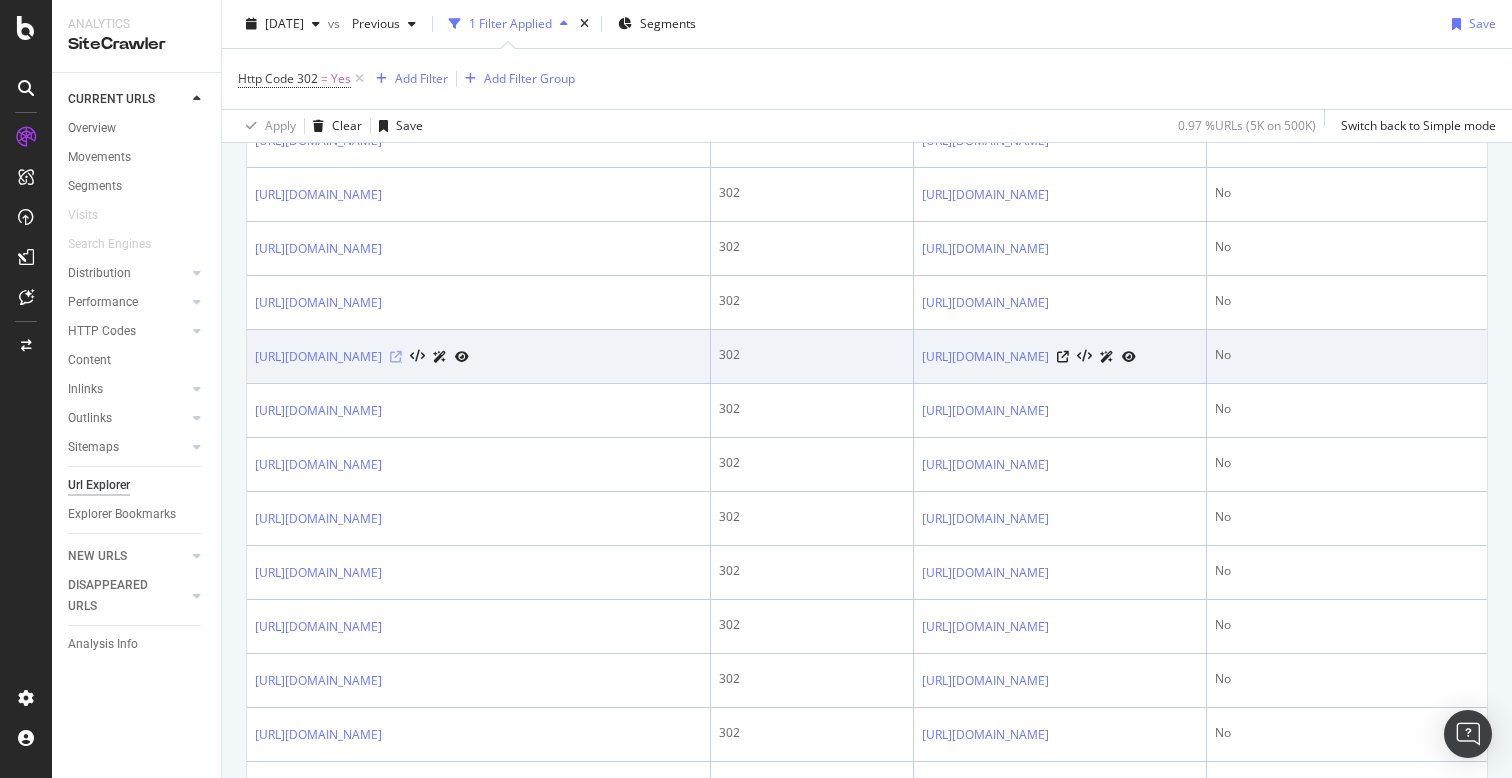 click at bounding box center (396, 357) 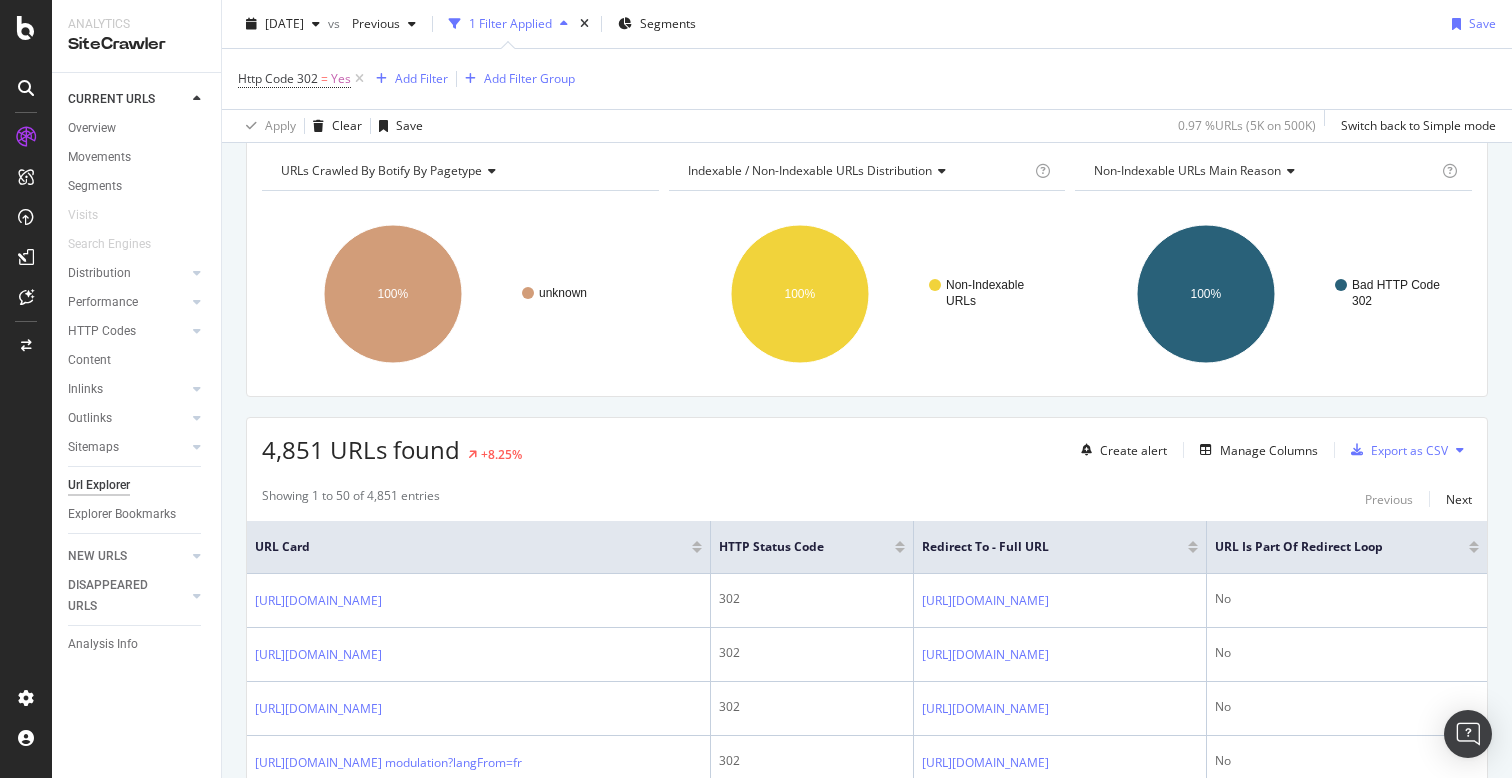 scroll, scrollTop: 132, scrollLeft: 0, axis: vertical 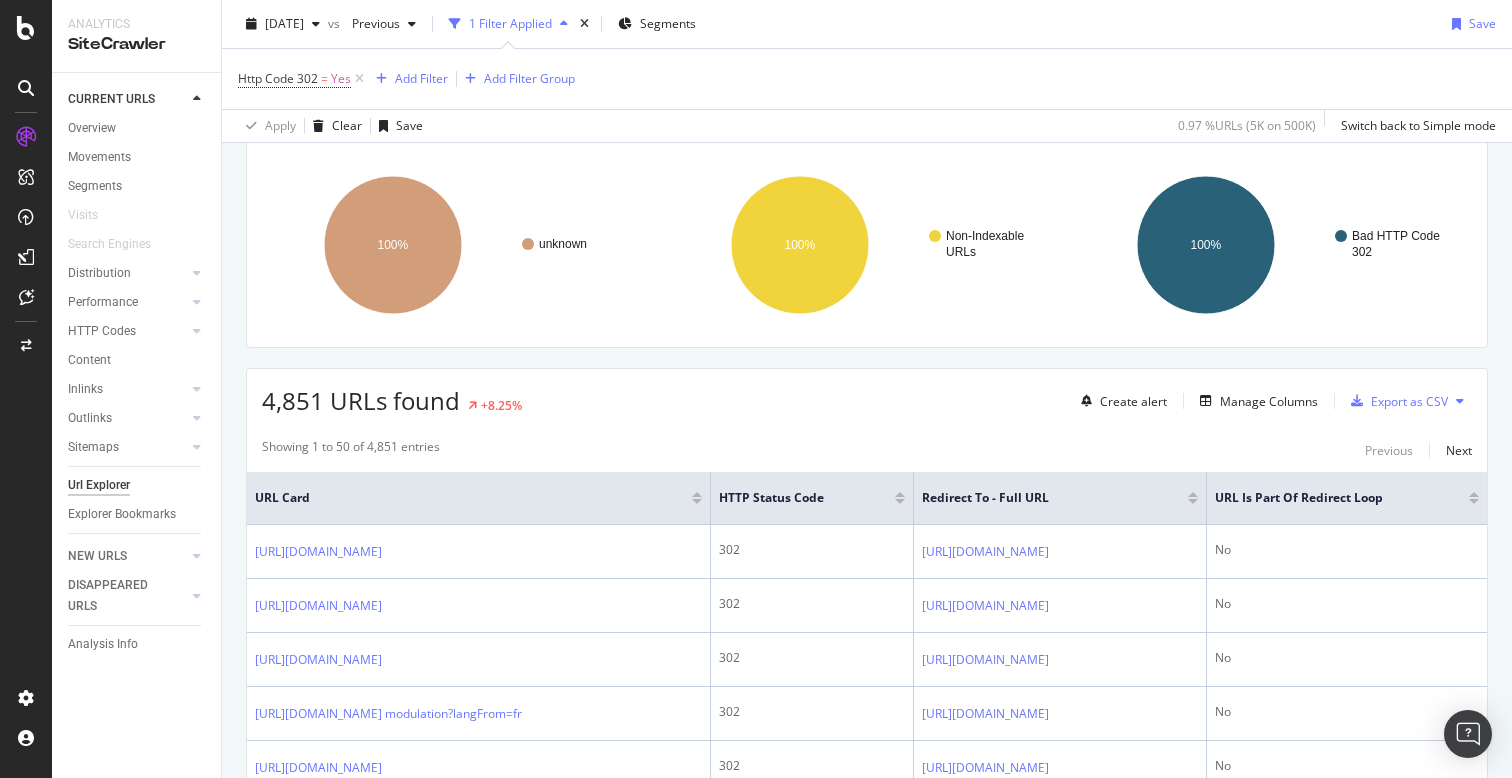 click at bounding box center [1460, 401] 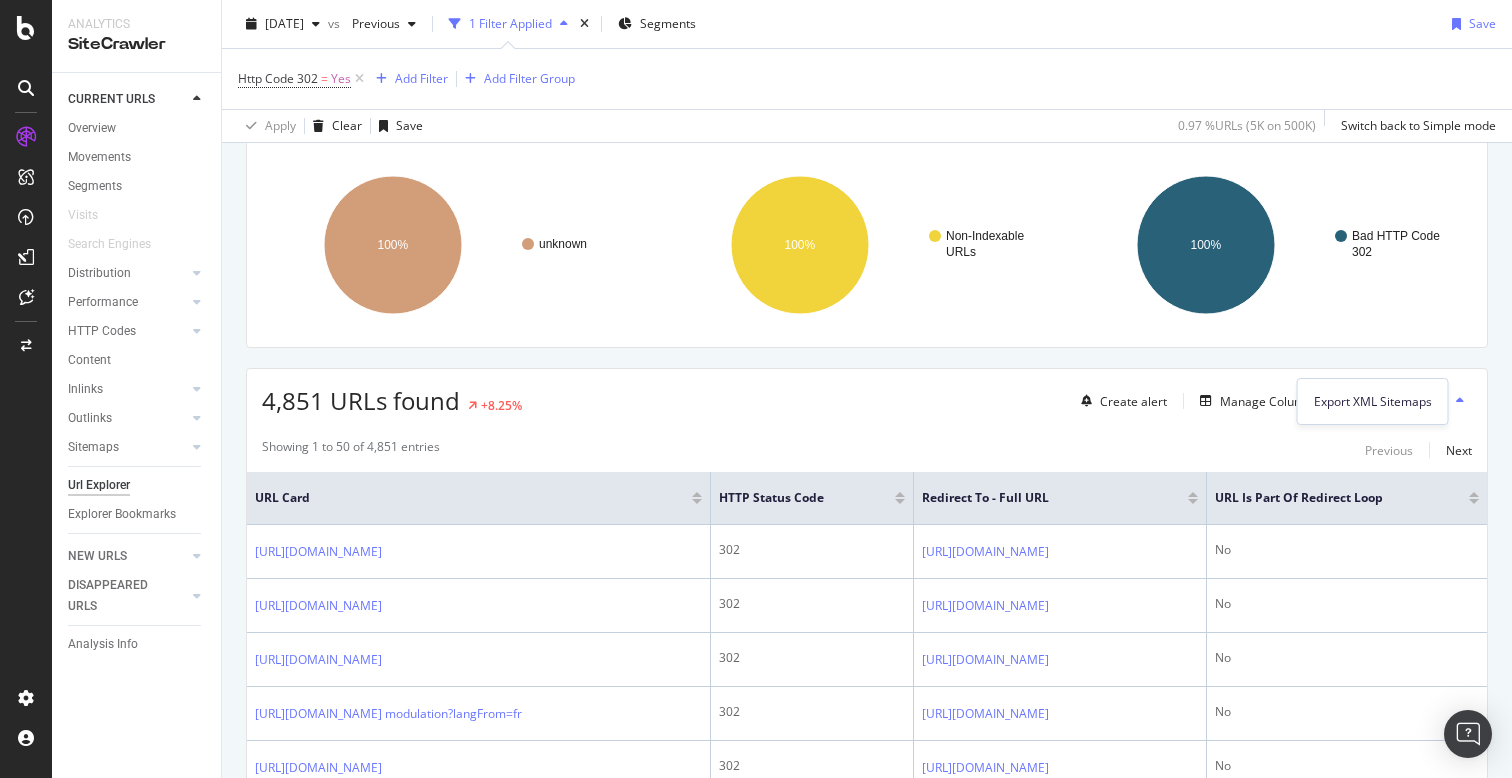 click on "URLs Crawled By Botify By pagetype
Chart (by Value) Table Expand Export as CSV Export as PNG Add to Custom Report
×
unknown 100% pagetype Crawled URLs unknown 4,851 unknown
Indexable / Non-Indexable URLs distribution
Chart (by Value) Table Expand Export as CSV Export as PNG Add to Custom Report
×
Indexable URLs are URLs which meet the following basic SEO requirements:
HTTP 200 status code
Canonical tag to self (equal) or not set
Text / HTML content
Index status (no noindex meta tag)
.
This chart indicates if the presence of Non-Indexable URLs is a serious problem on your website or not: a high proportion of Non-Indexable URLs will have a negative impact on your SEO performance.
See the" at bounding box center (867, 1713) 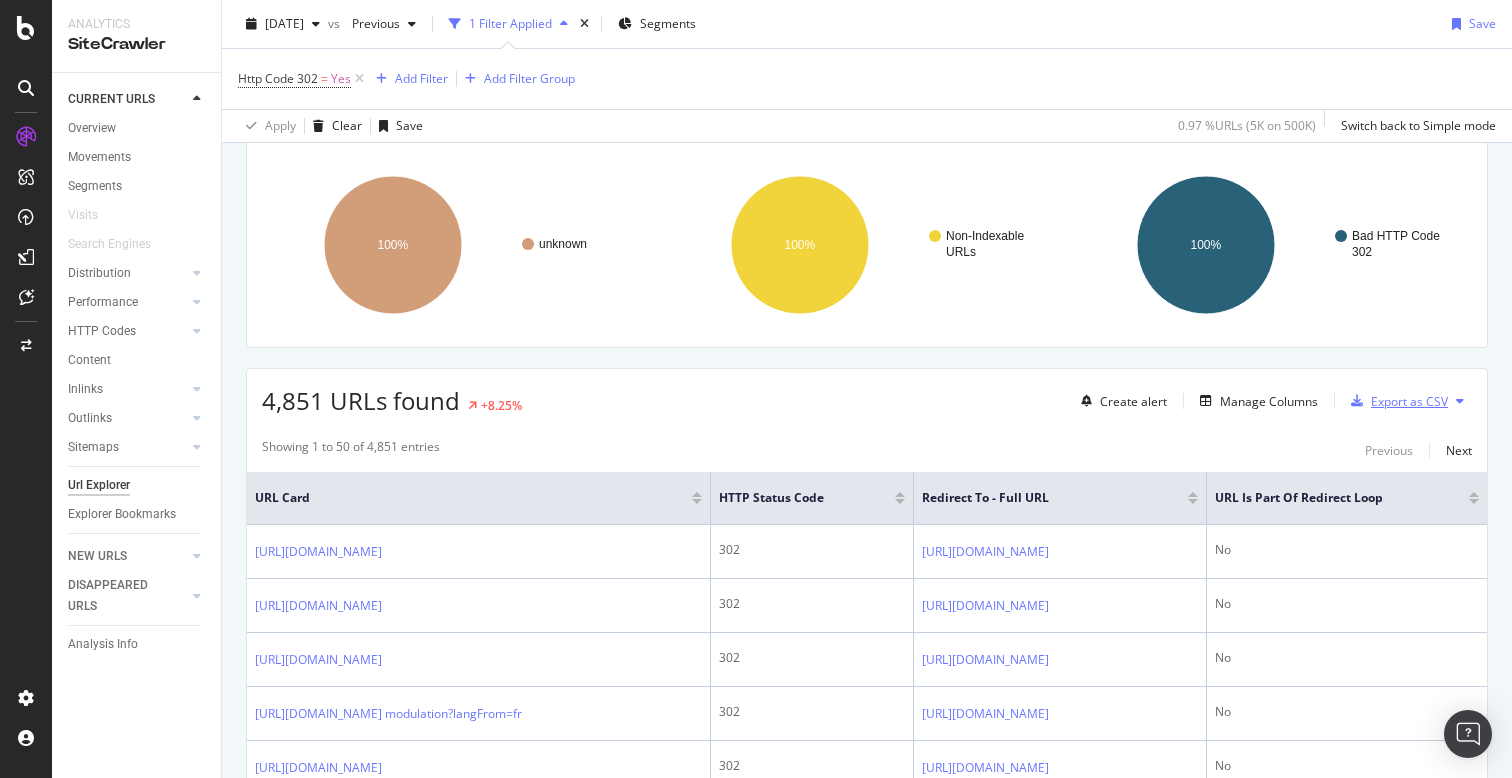 click on "Export as CSV" at bounding box center [1409, 401] 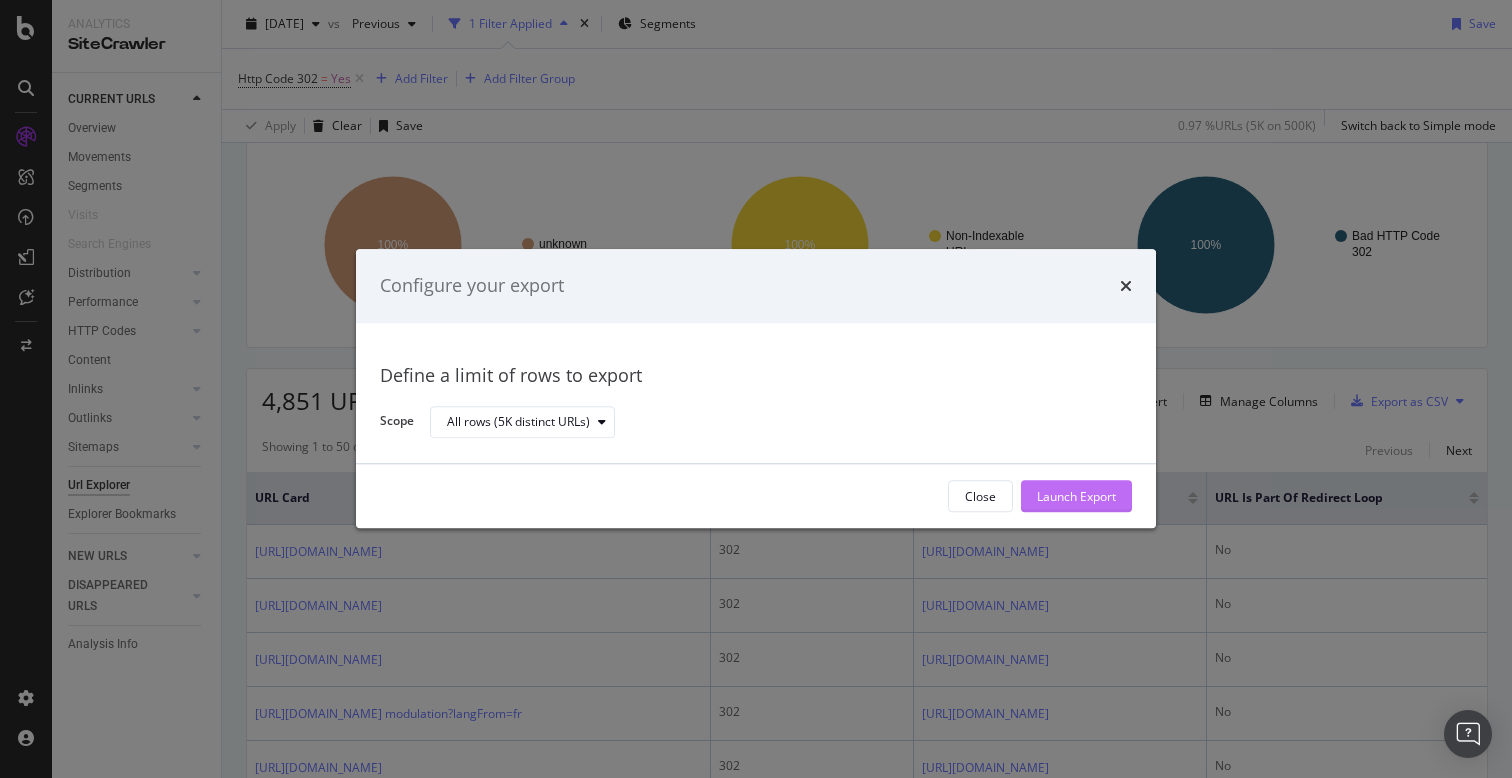 click on "Launch Export" at bounding box center [1076, 496] 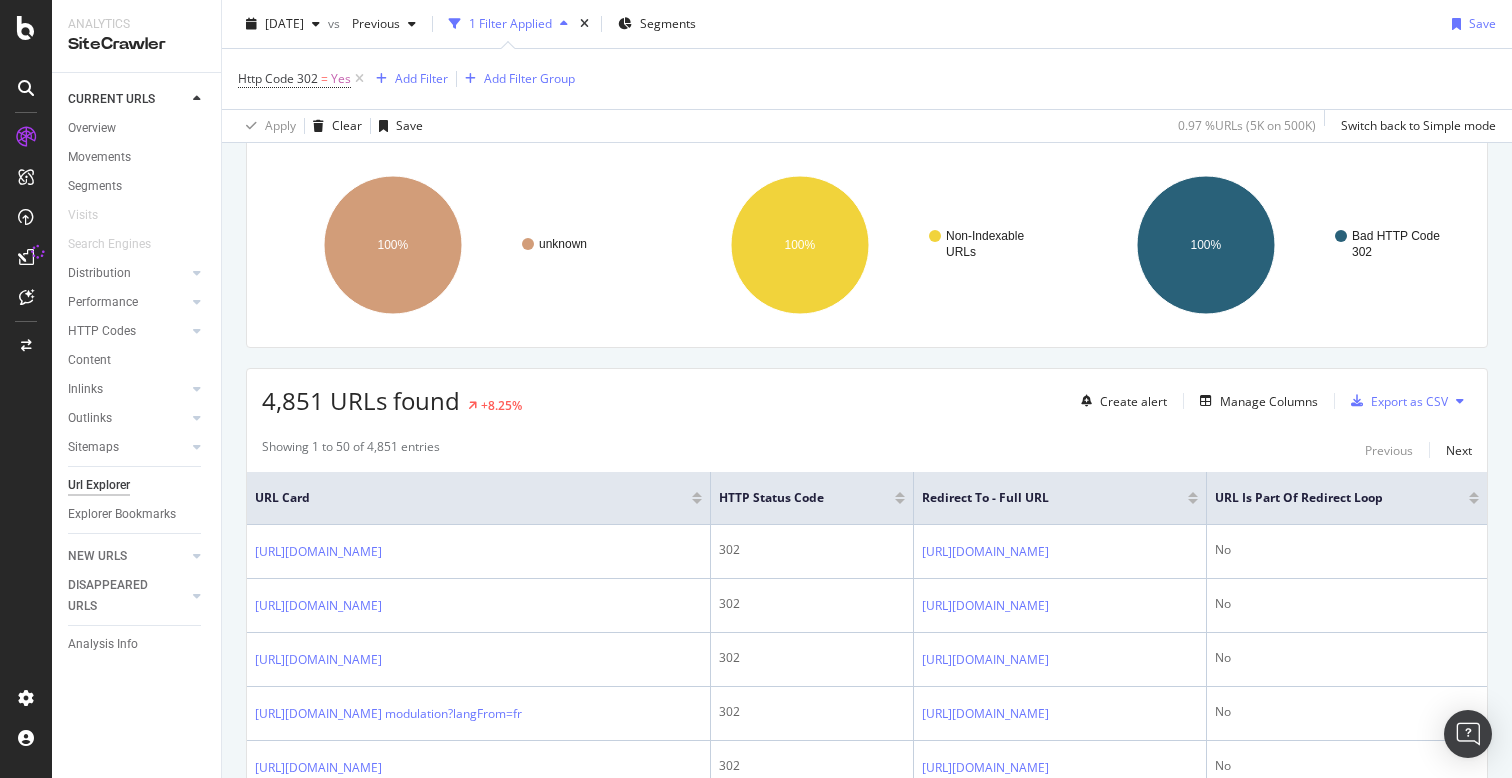 click on "URLs Crawled By Botify By pagetype
Chart (by Value) Table Expand Export as CSV Export as PNG Add to Custom Report
×
unknown 100% pagetype Crawled URLs unknown 4,851 unknown
Indexable / Non-Indexable URLs distribution
Chart (by Value) Table Expand Export as CSV Export as PNG Add to Custom Report
×
Indexable URLs are URLs which meet the following basic SEO requirements:
HTTP 200 status code
Canonical tag to self (equal) or not set
Text / HTML content
Index status (no noindex meta tag)
.
This chart indicates if the presence of Non-Indexable URLs is a serious problem on your website or not: a high proportion of Non-Indexable URLs will have a negative impact on your SEO performance.
See the" at bounding box center (867, 217) 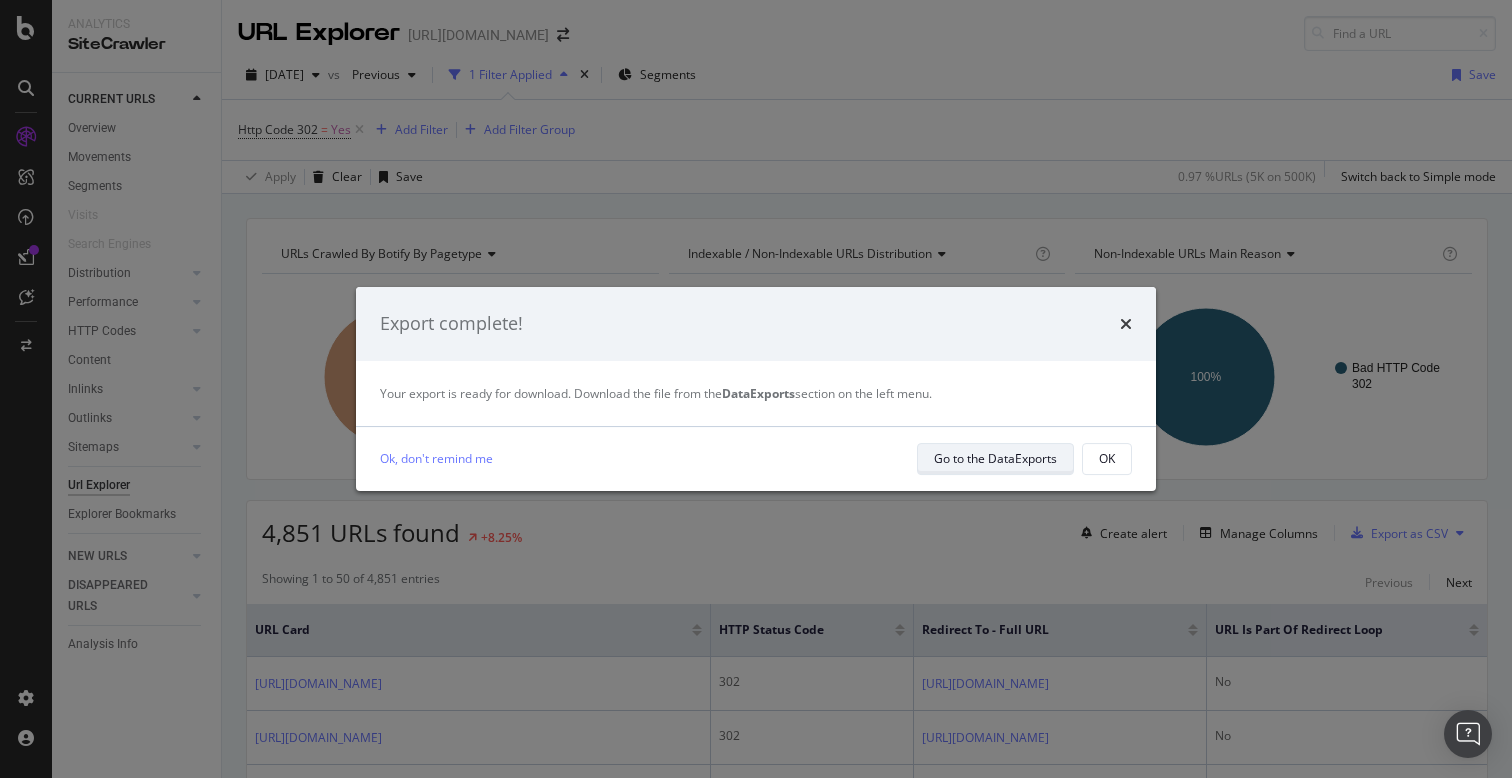 click on "Go to the DataExports" at bounding box center (995, 458) 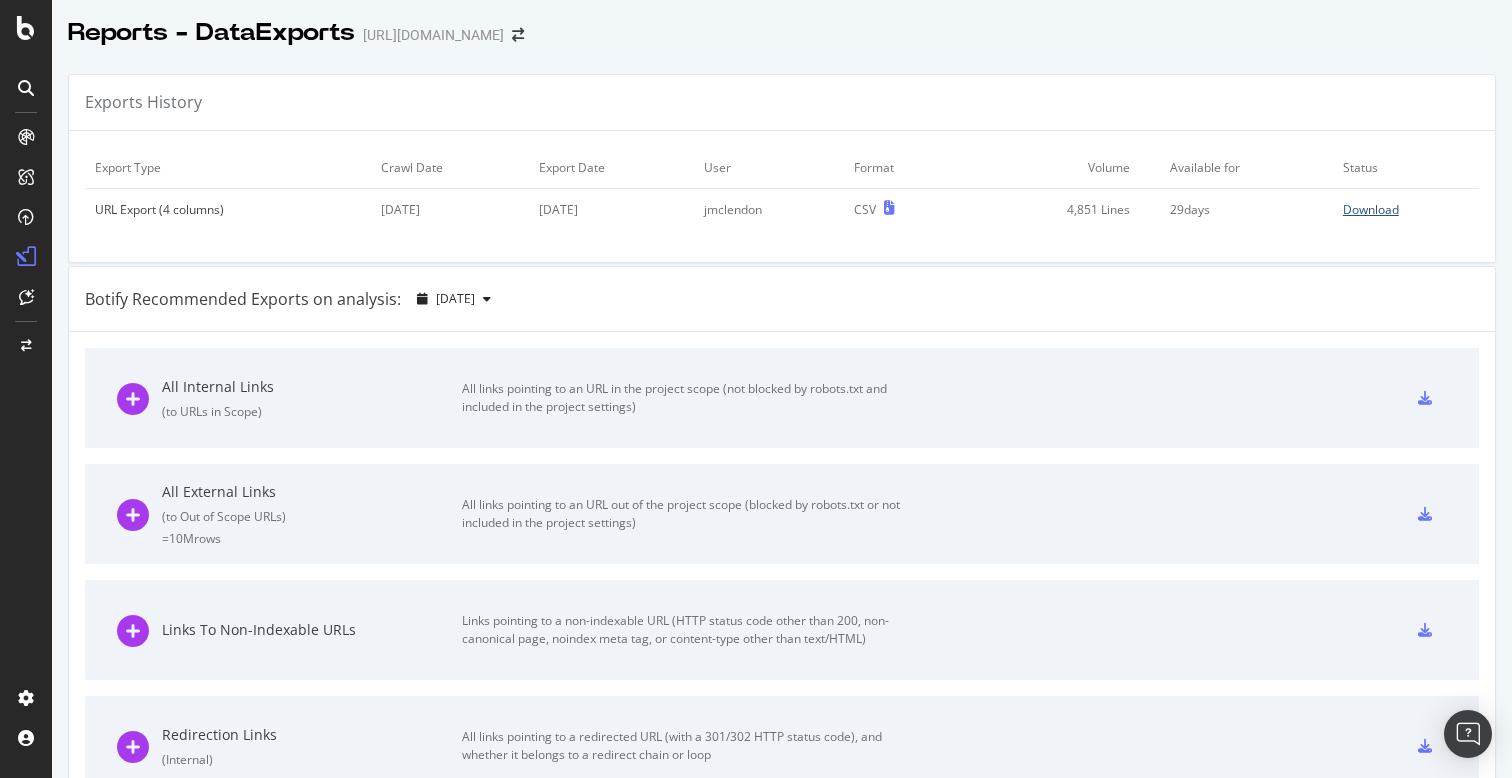 click on "Download" at bounding box center (1371, 209) 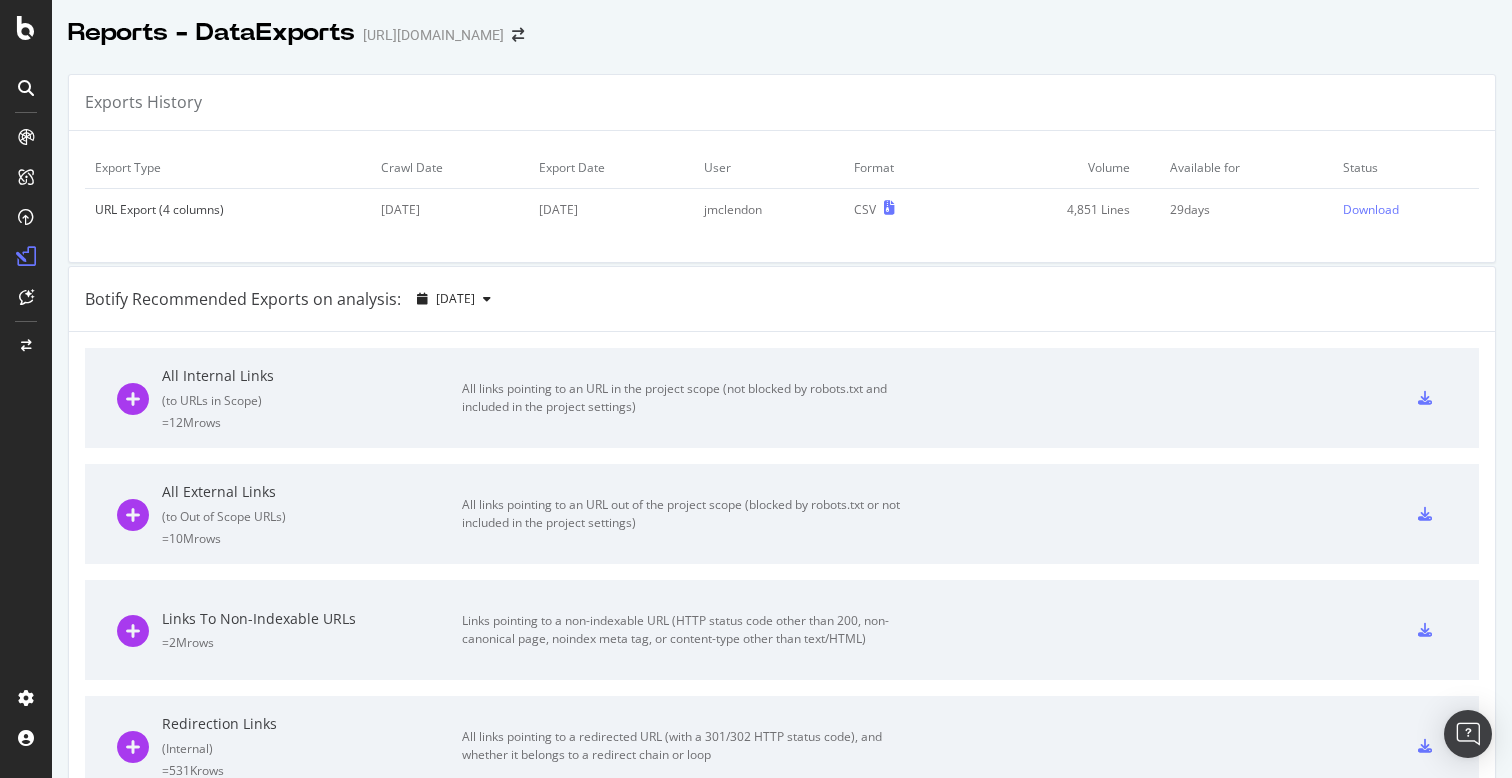 click on "Botify Recommended Exports on analysis: 2025 Jul. 18th" at bounding box center [782, 299] 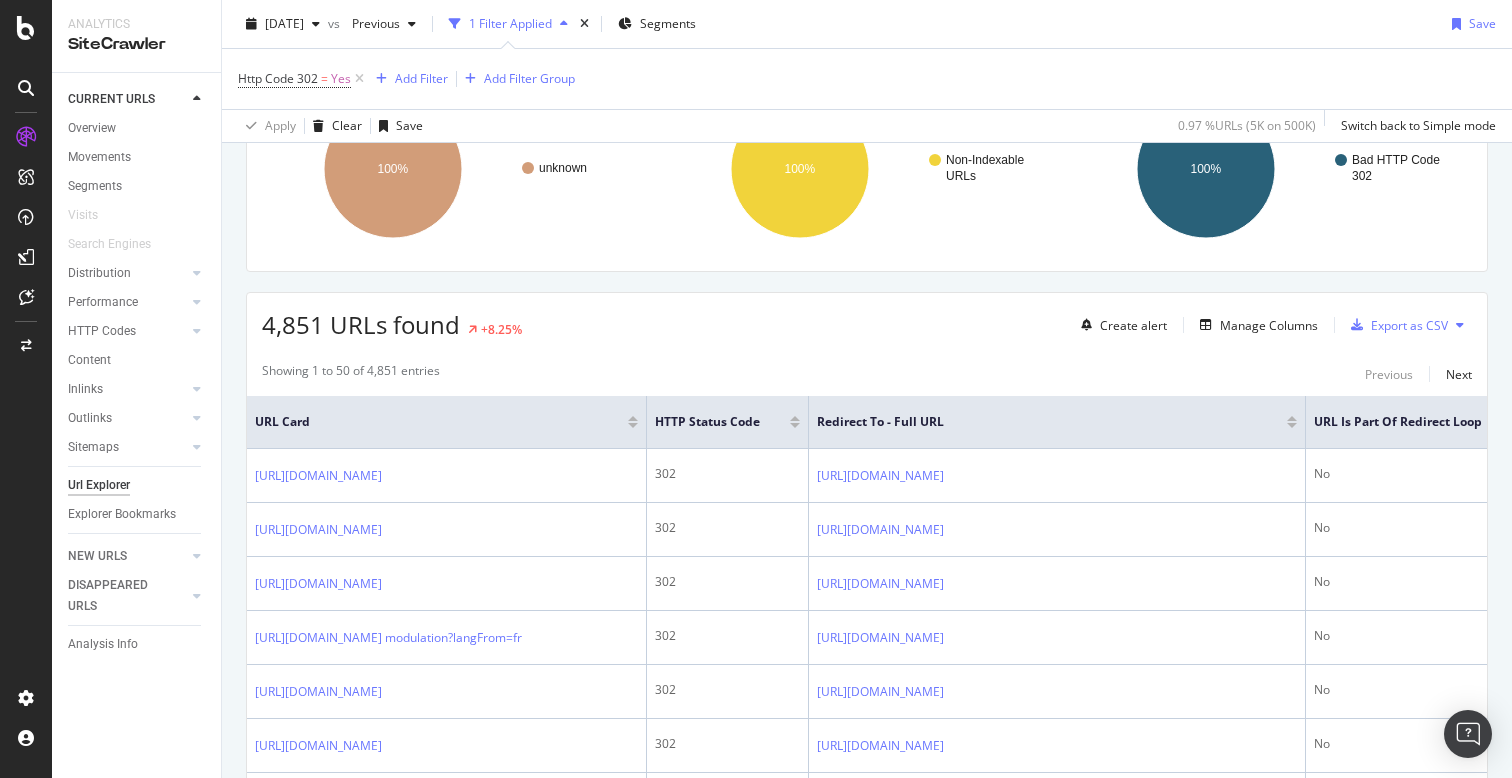 scroll, scrollTop: 274, scrollLeft: 0, axis: vertical 